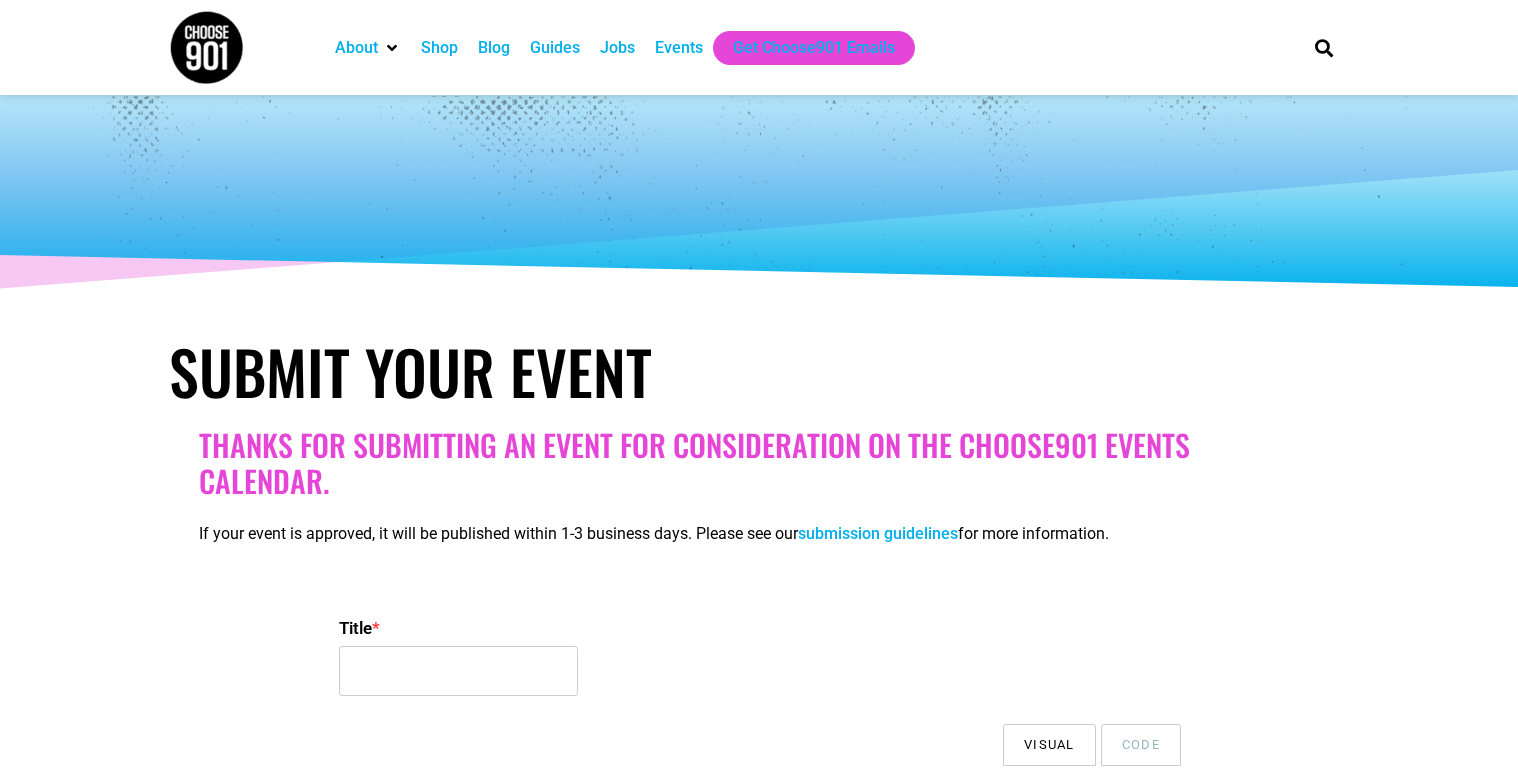select 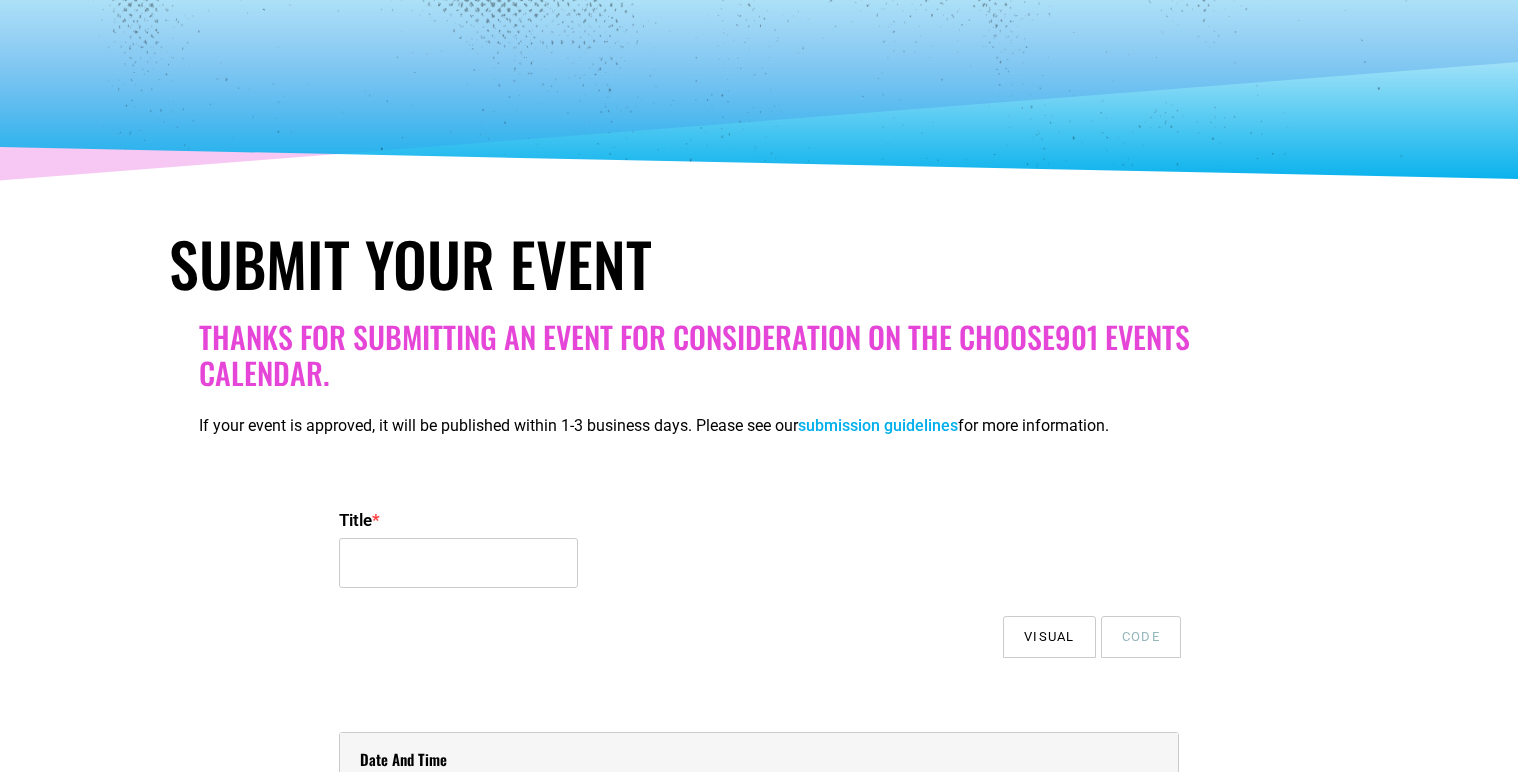 scroll, scrollTop: 0, scrollLeft: 0, axis: both 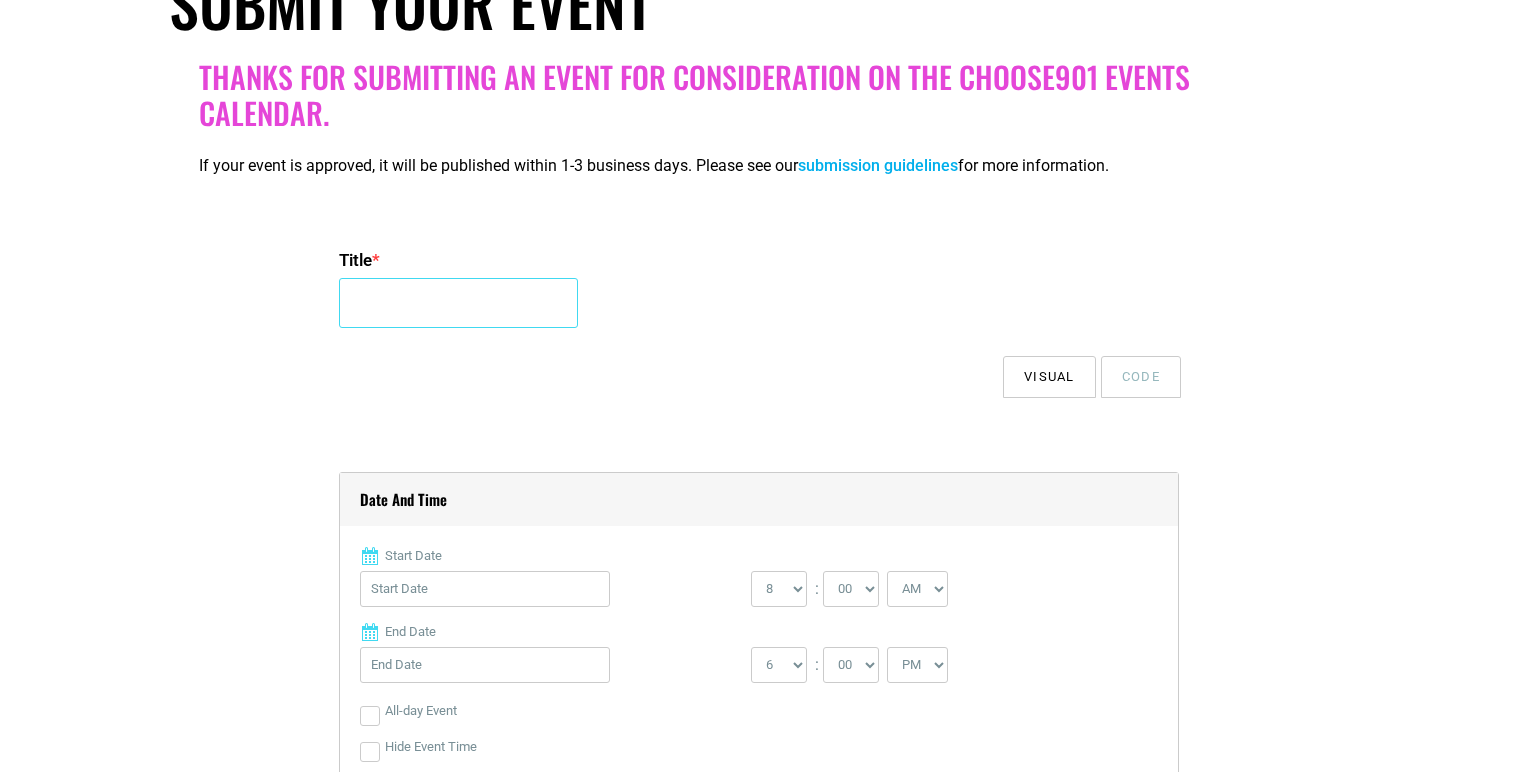 click on "Title  *" at bounding box center (458, 303) 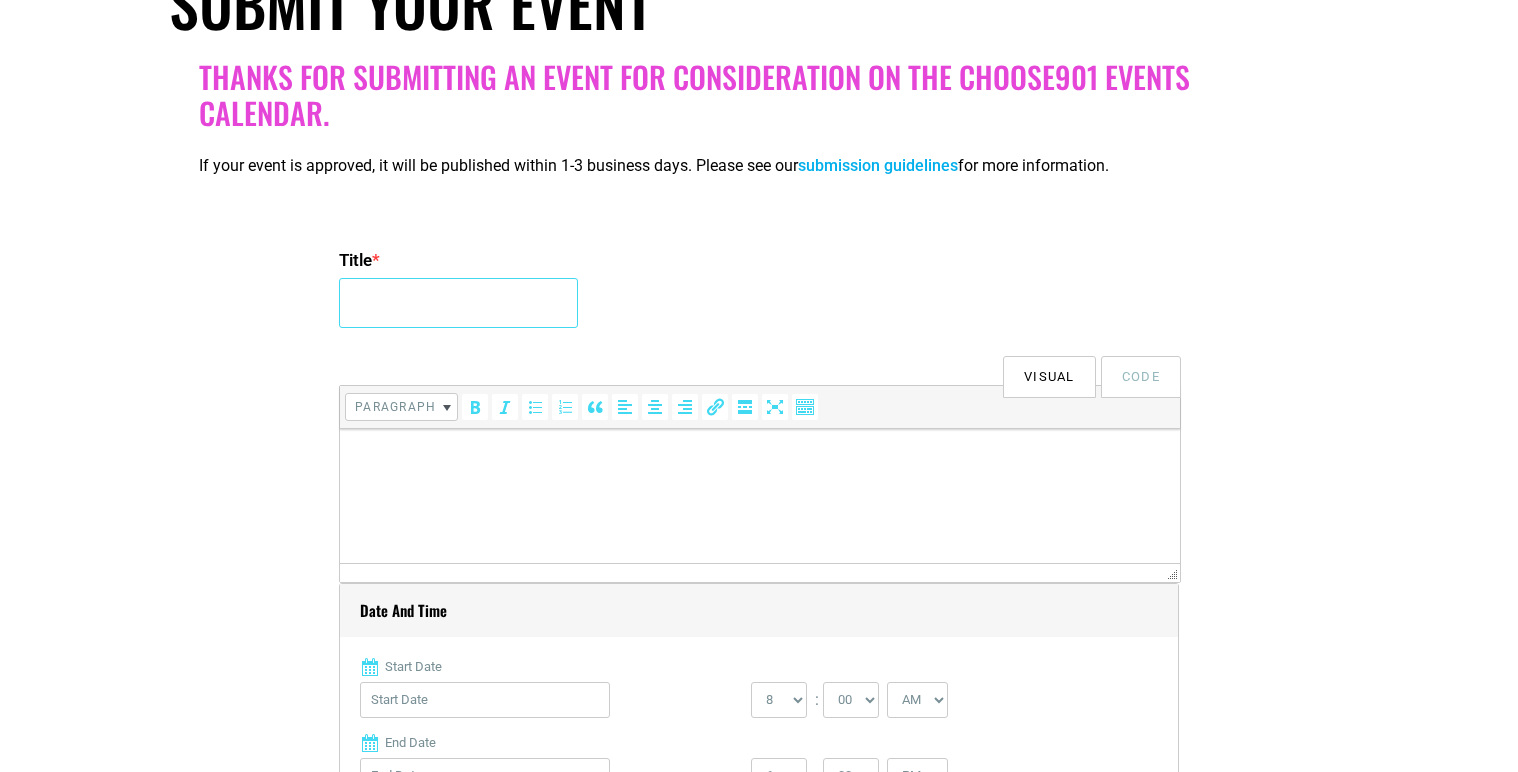 scroll, scrollTop: 0, scrollLeft: 0, axis: both 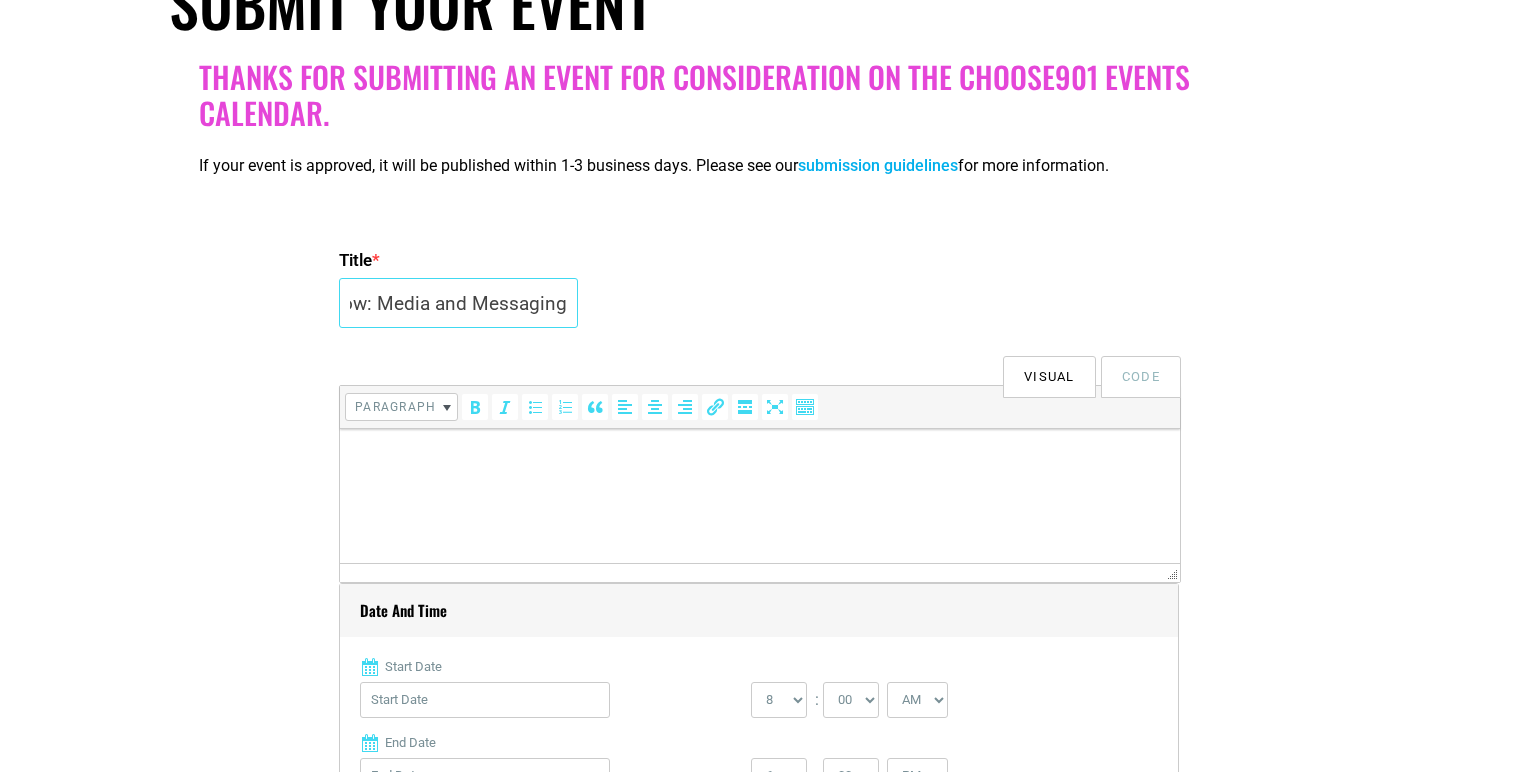 type on "Then & Now: Media and Messaging" 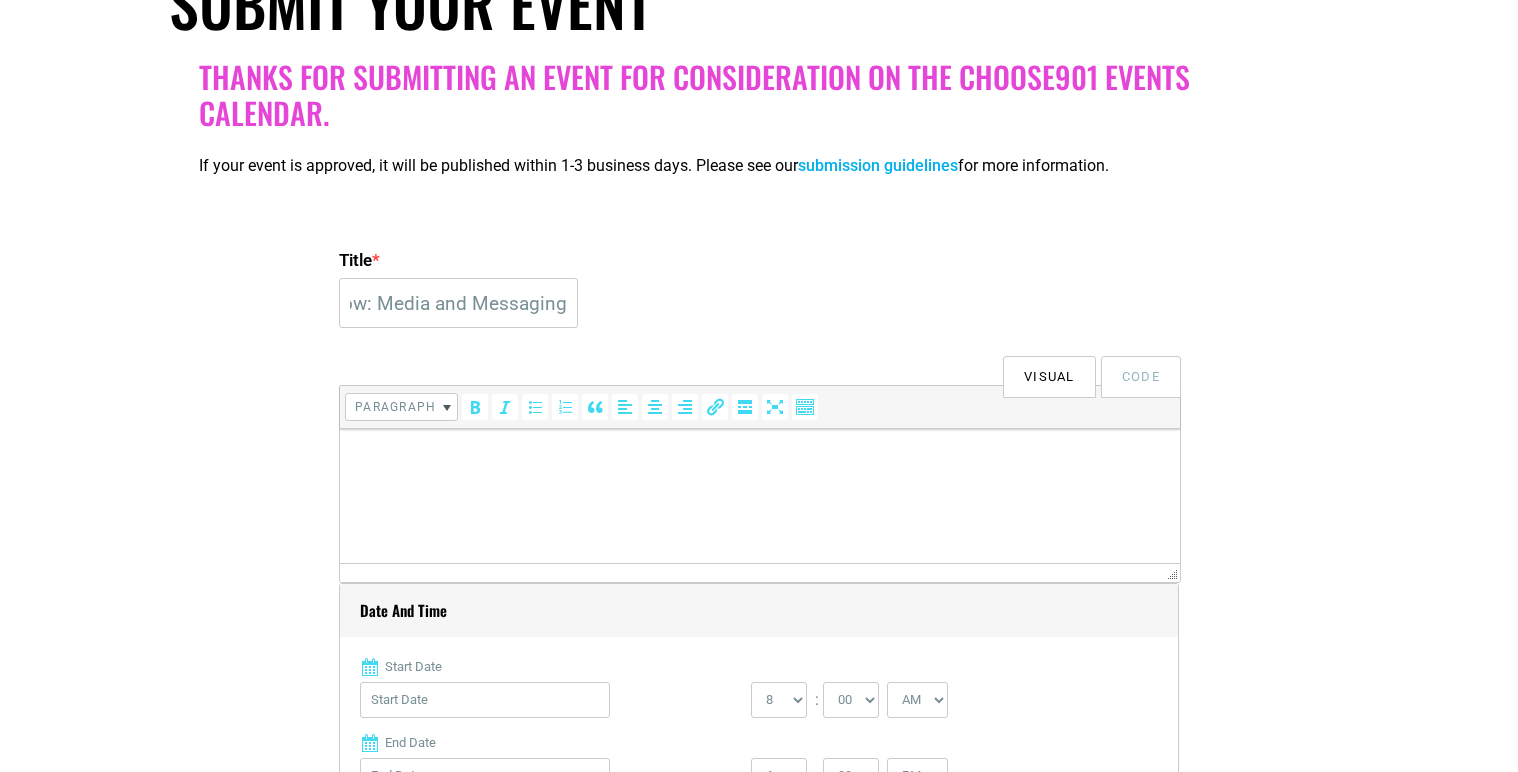 scroll, scrollTop: 0, scrollLeft: 0, axis: both 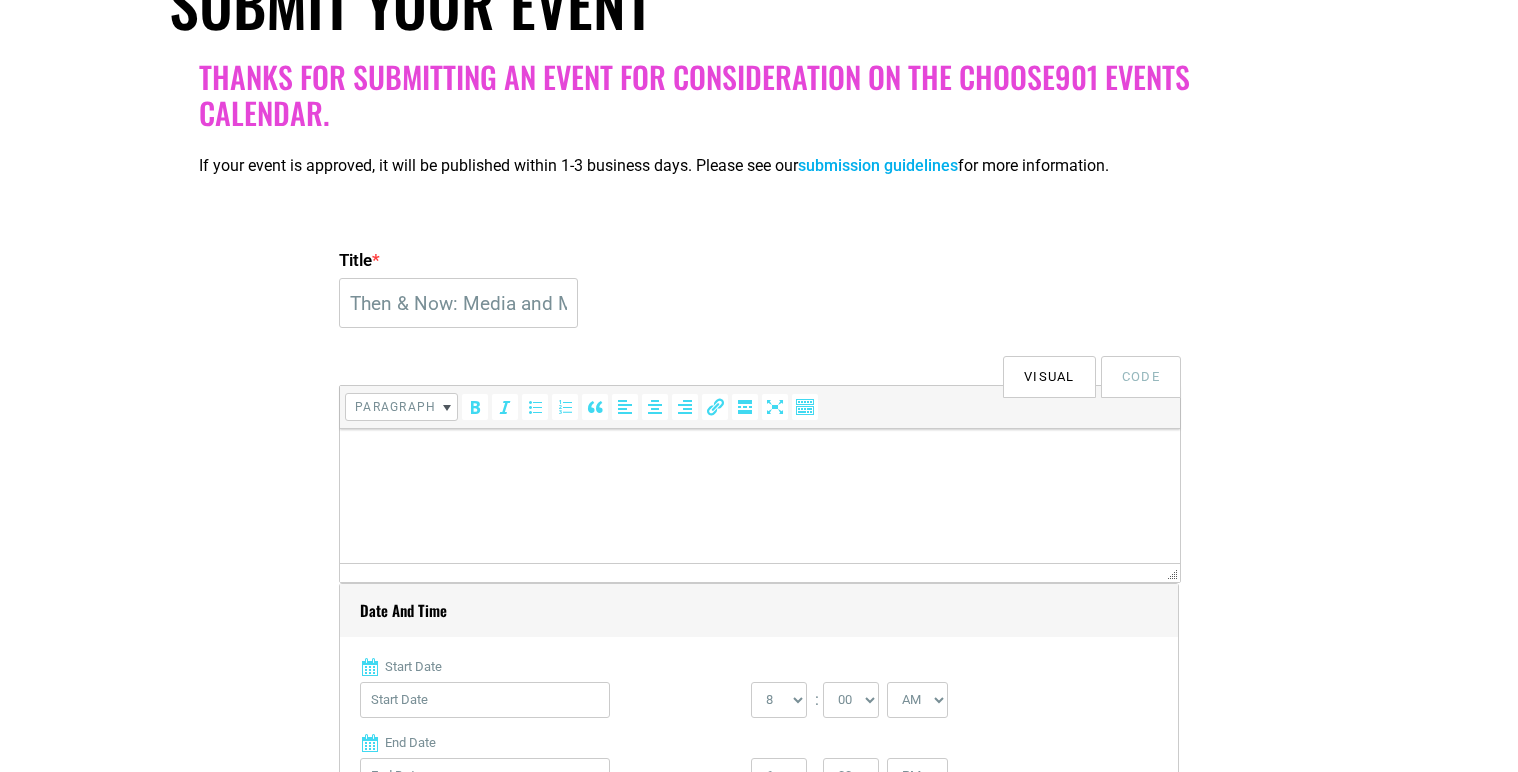 type 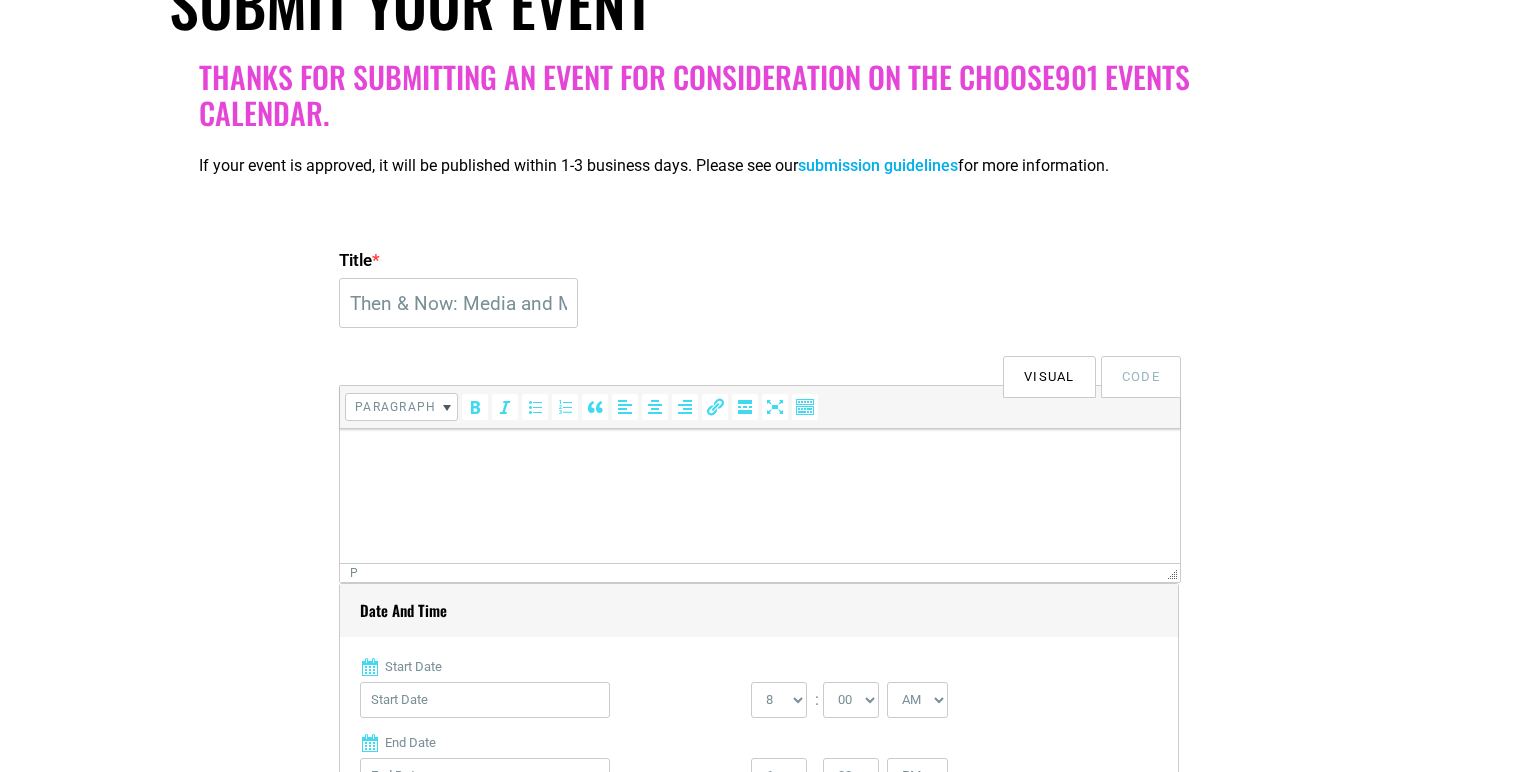 type 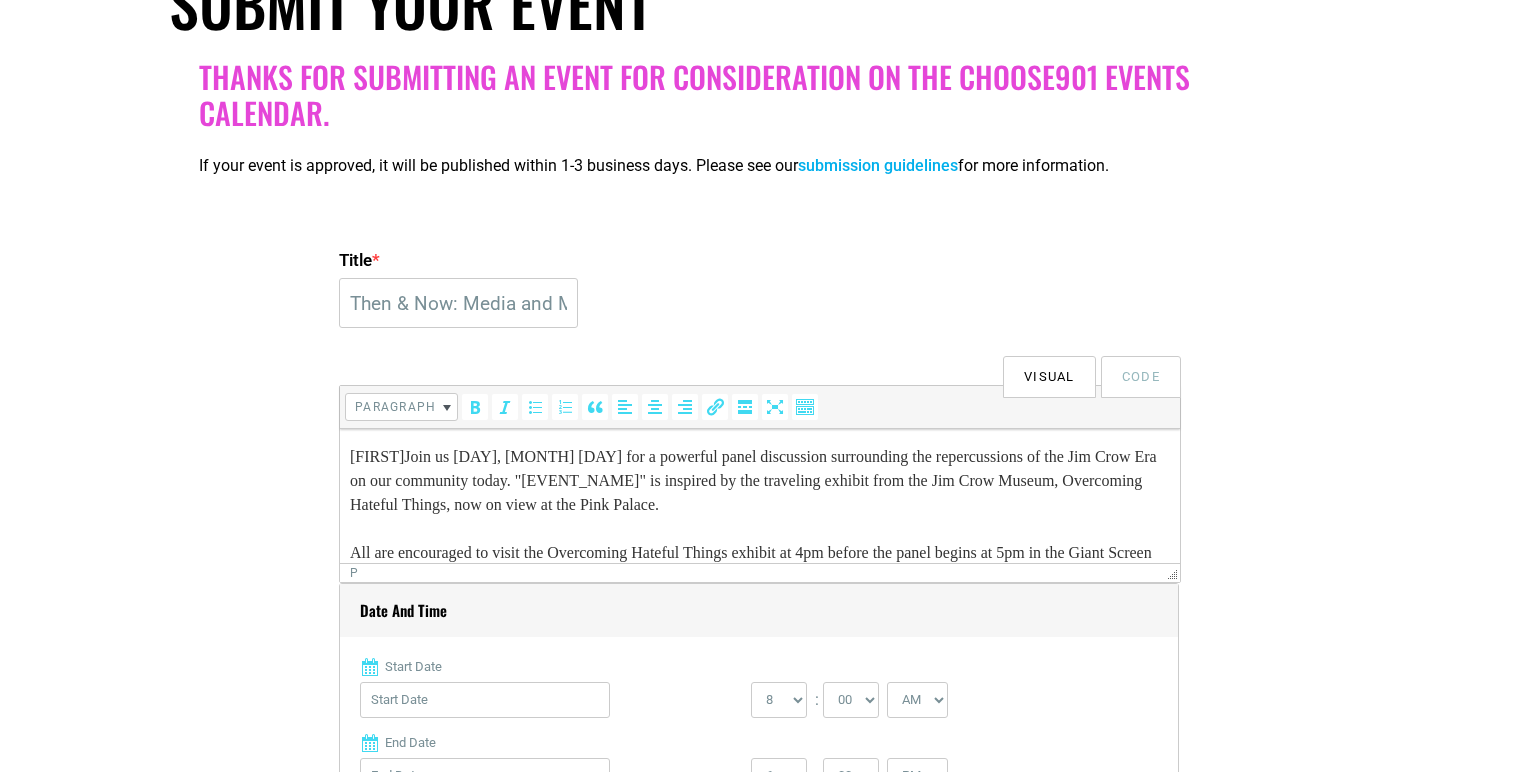 scroll, scrollTop: 149, scrollLeft: 0, axis: vertical 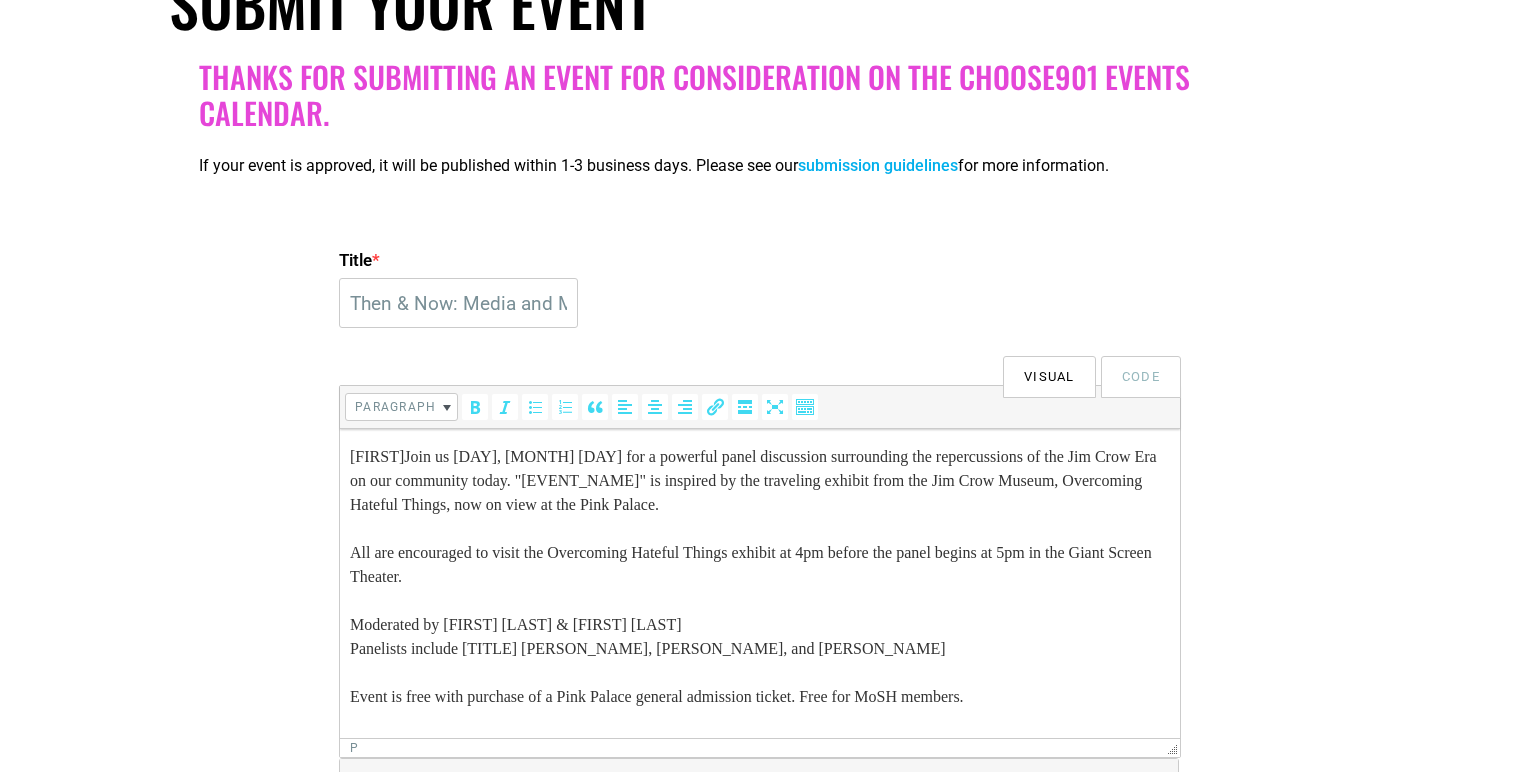 drag, startPoint x: 1173, startPoint y: 571, endPoint x: 1312, endPoint y: 435, distance: 194.46594 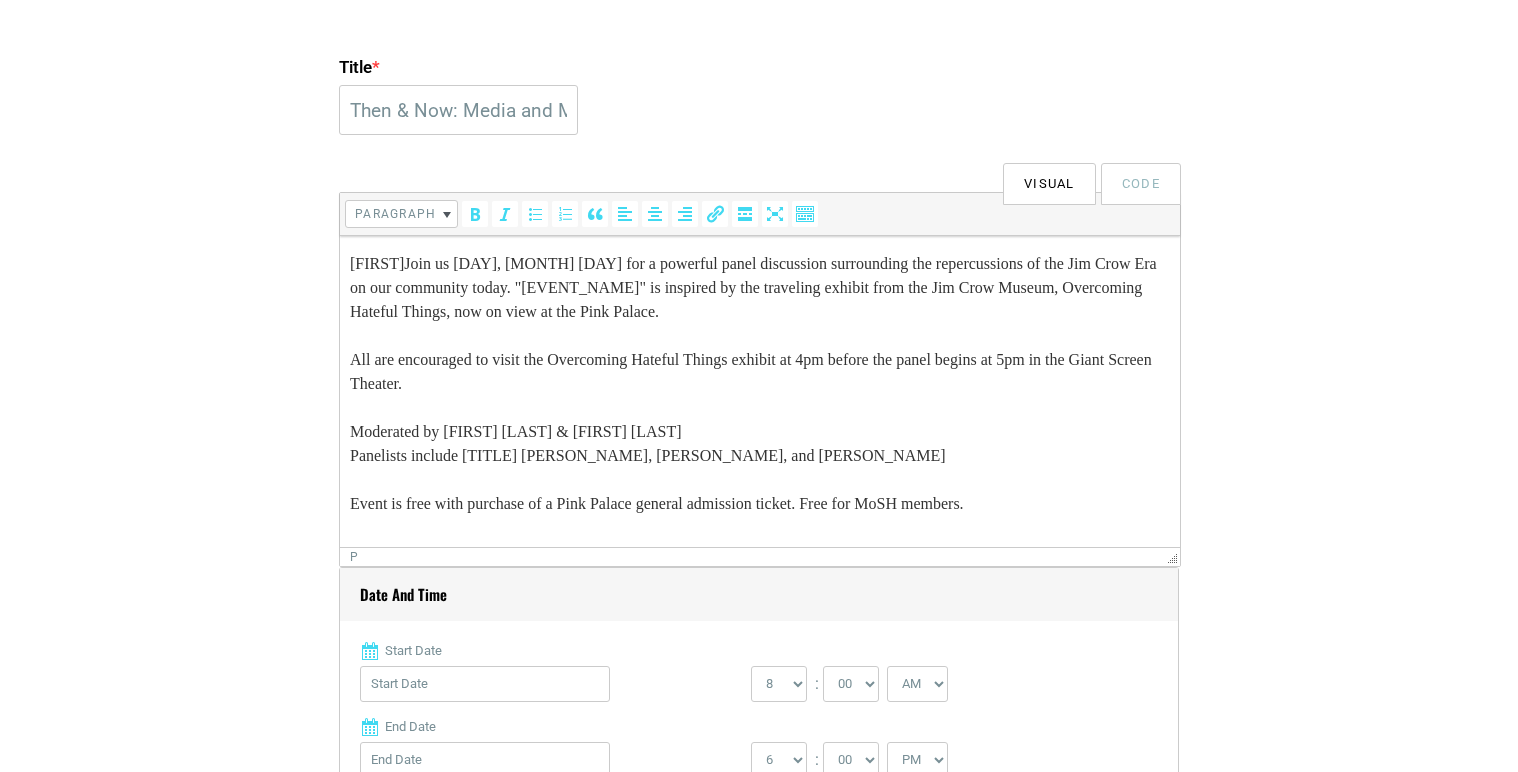 scroll, scrollTop: 537, scrollLeft: 0, axis: vertical 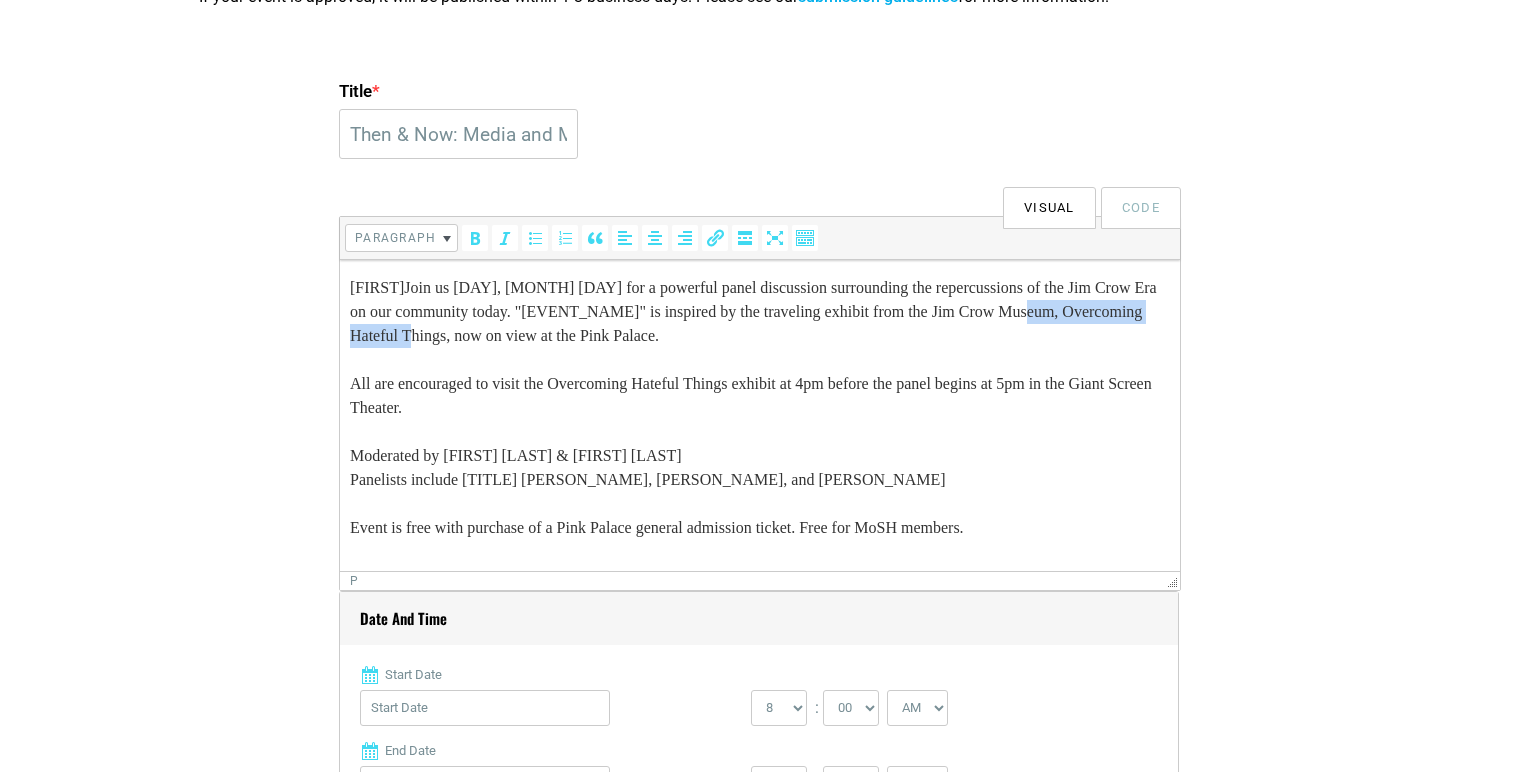 drag, startPoint x: 457, startPoint y: 334, endPoint x: 1070, endPoint y: 306, distance: 613.63916 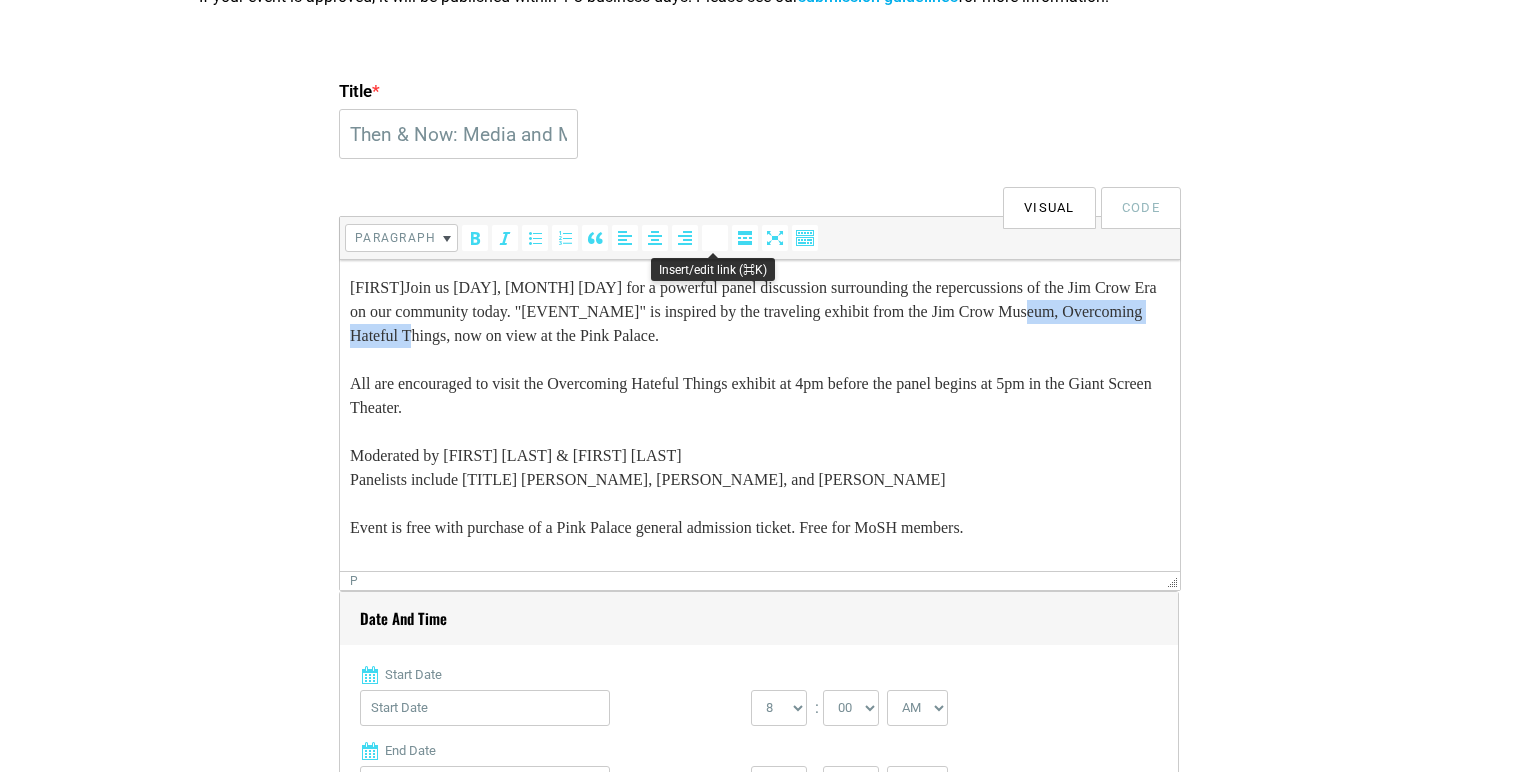 click at bounding box center [715, 238] 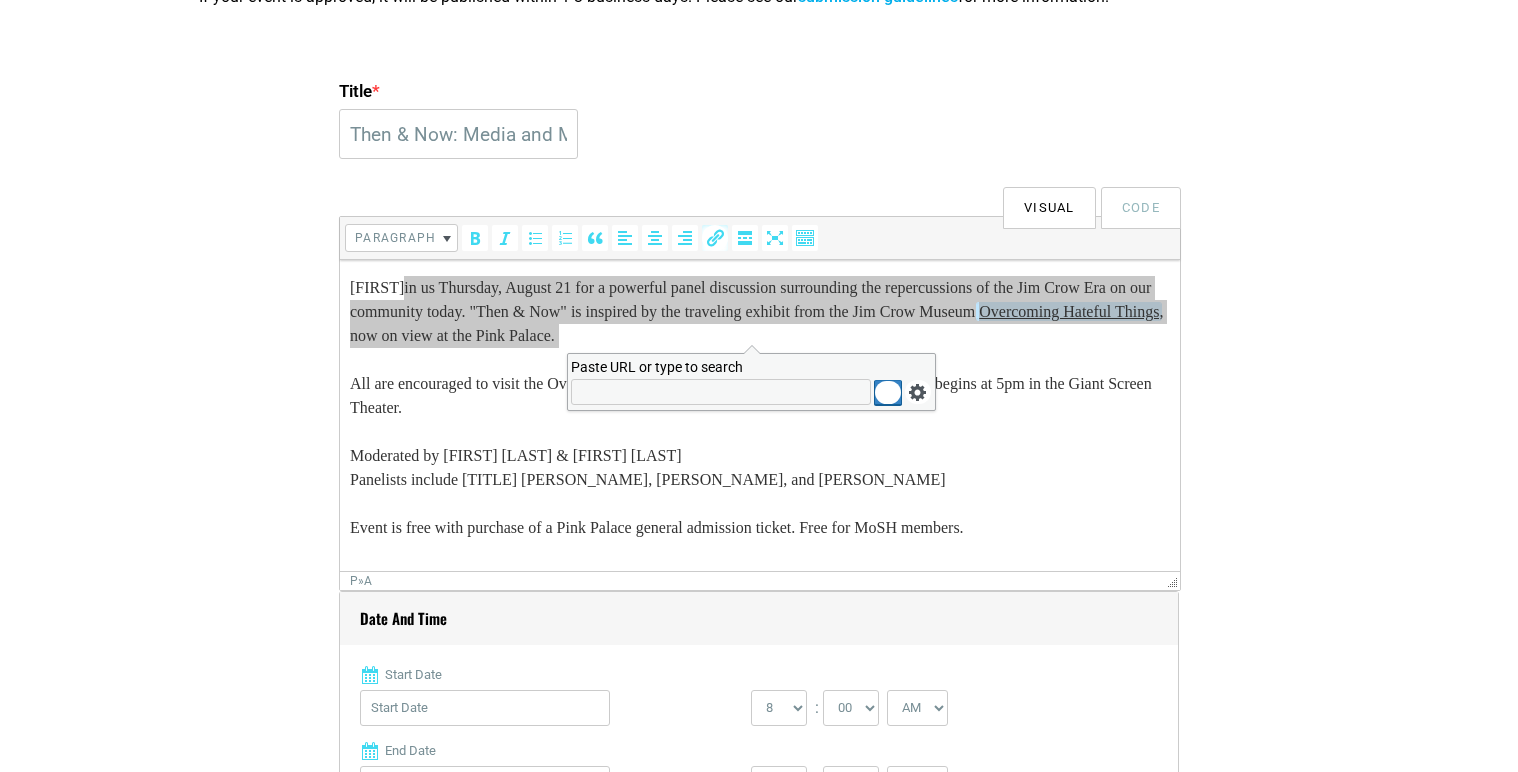 type on "[URL]" 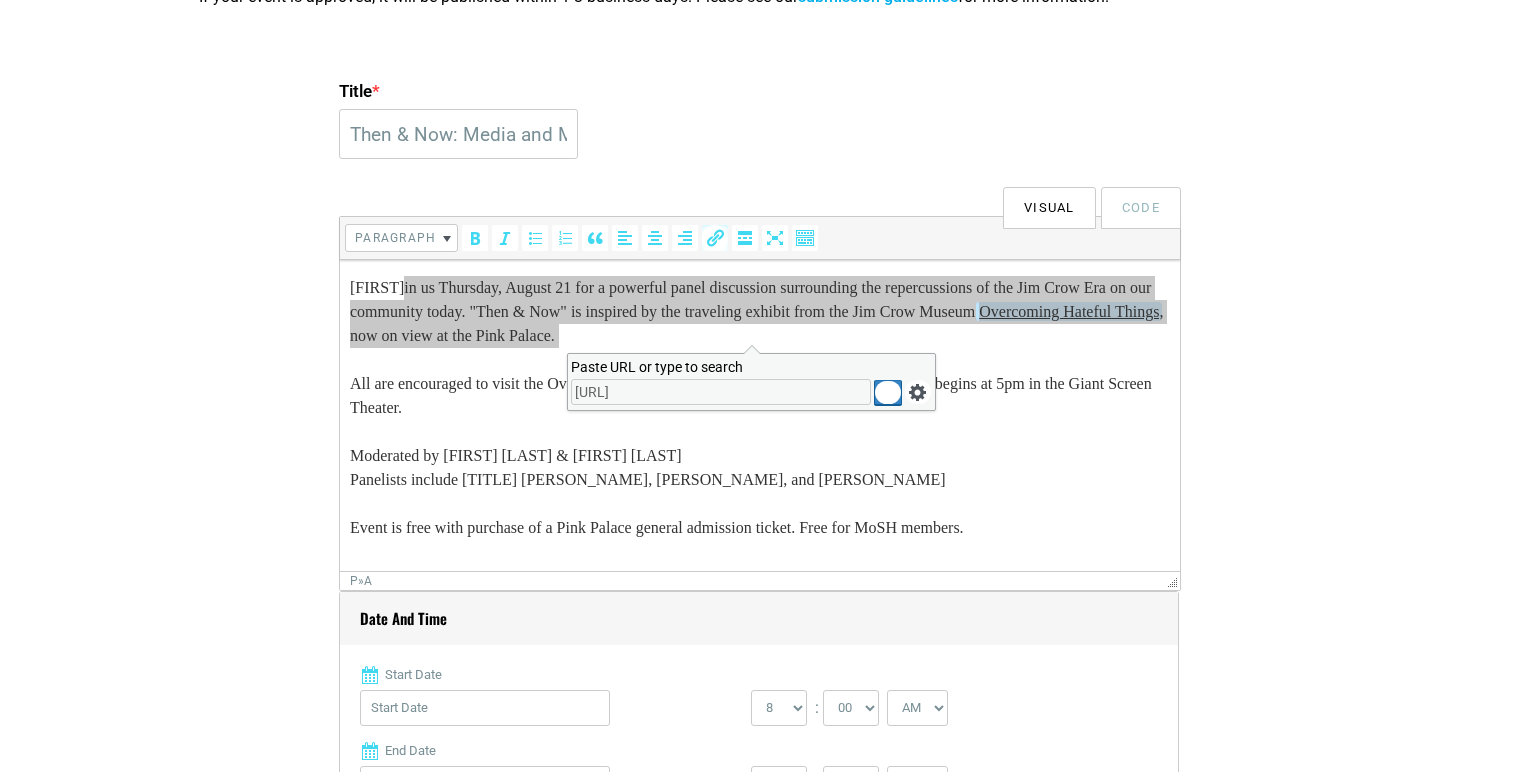 scroll, scrollTop: 0, scrollLeft: 60, axis: horizontal 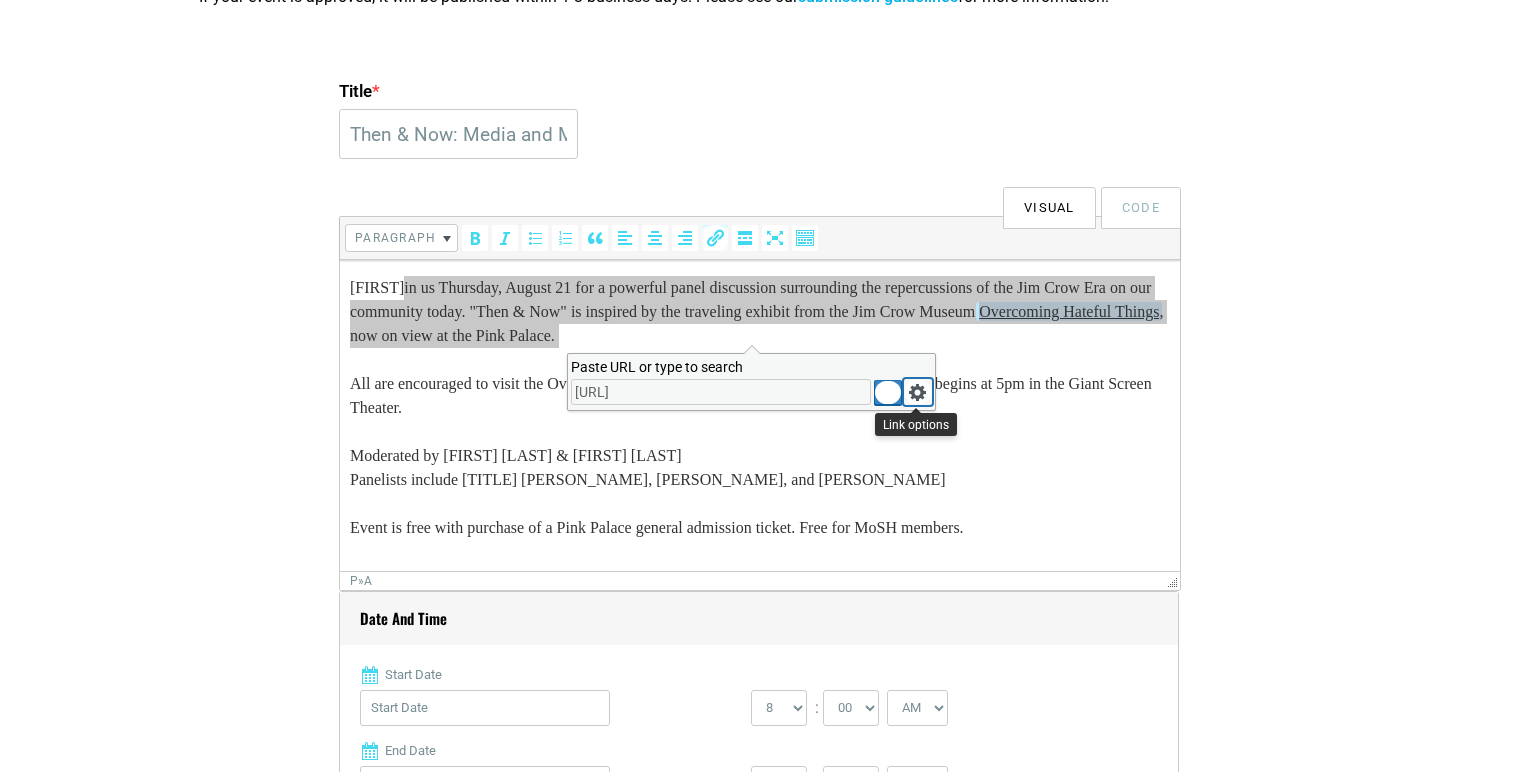 click at bounding box center (918, 392) 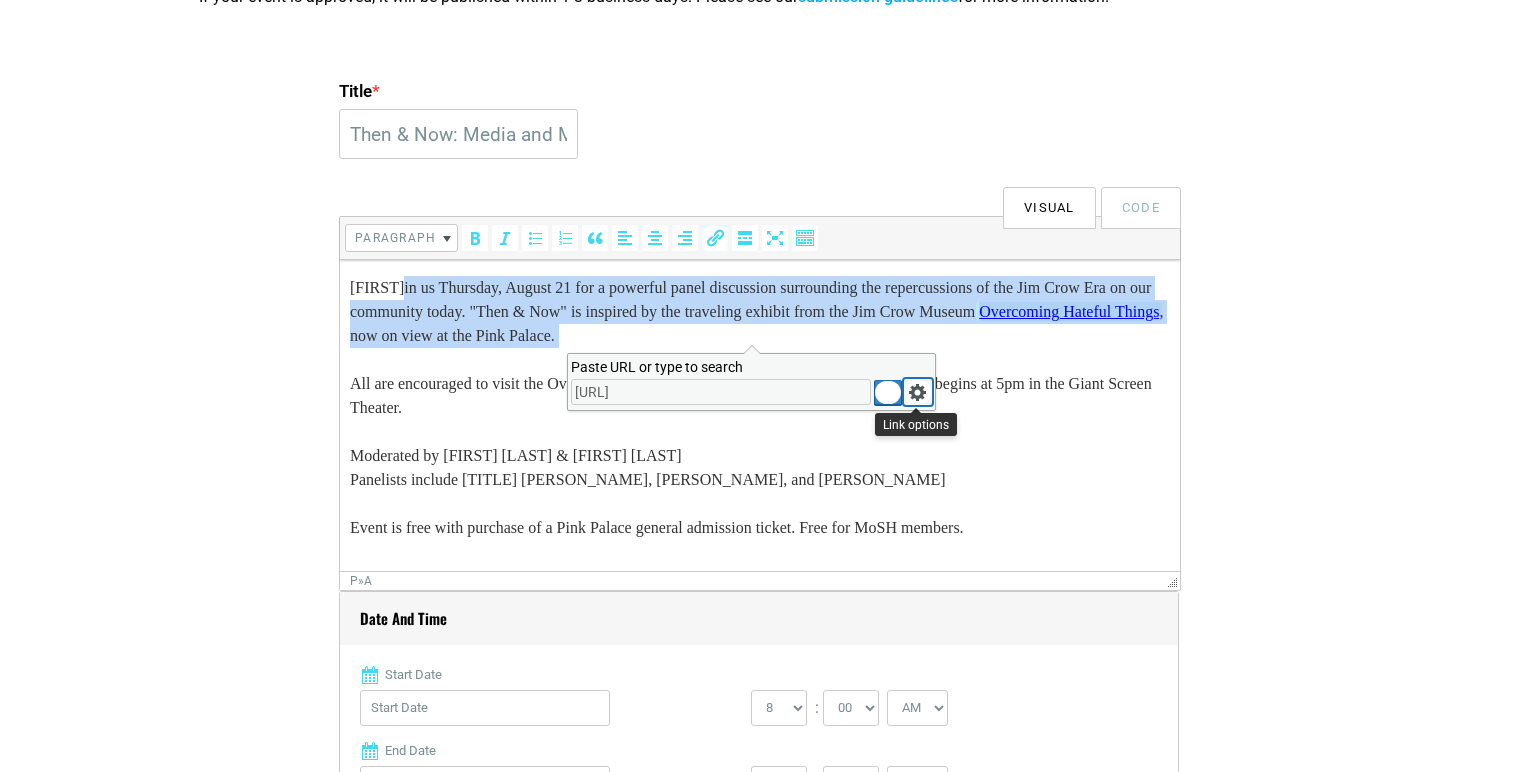 type on "[URL]" 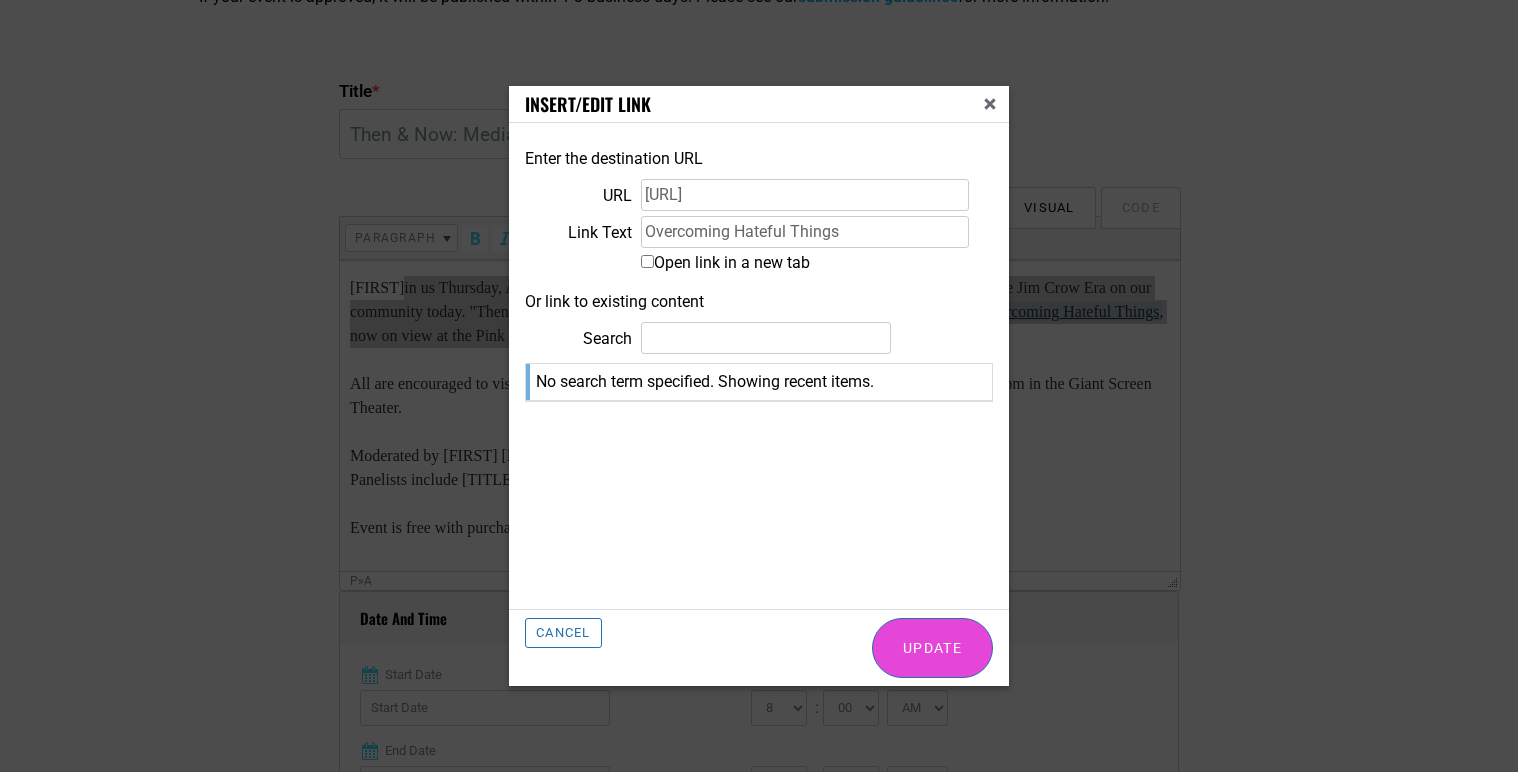 click on "Enter the destination URL
URL
[URL]
Link Text
Overcoming Hateful Things
Open link in a new tab" at bounding box center [759, 211] 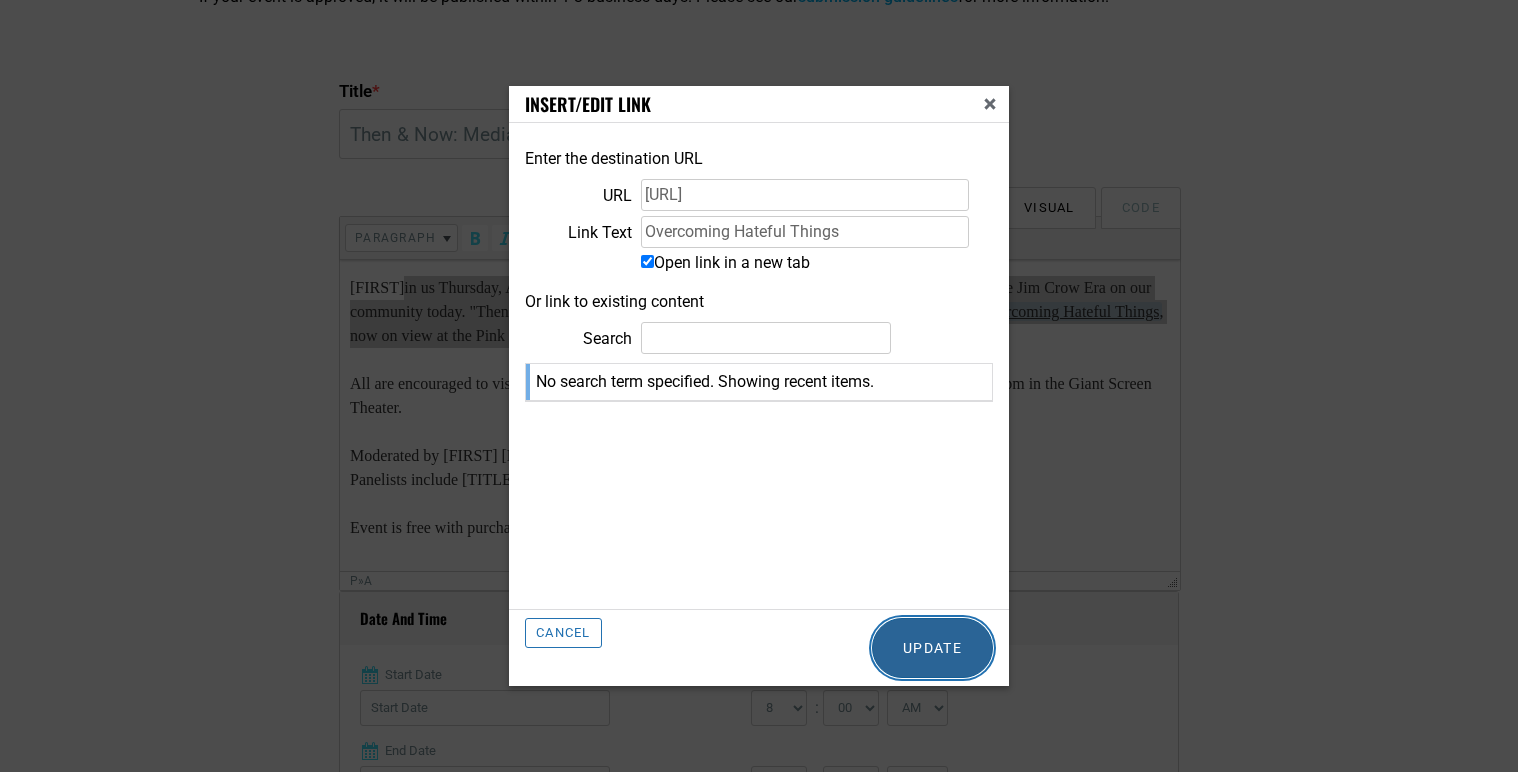 click on "Update" at bounding box center [932, 648] 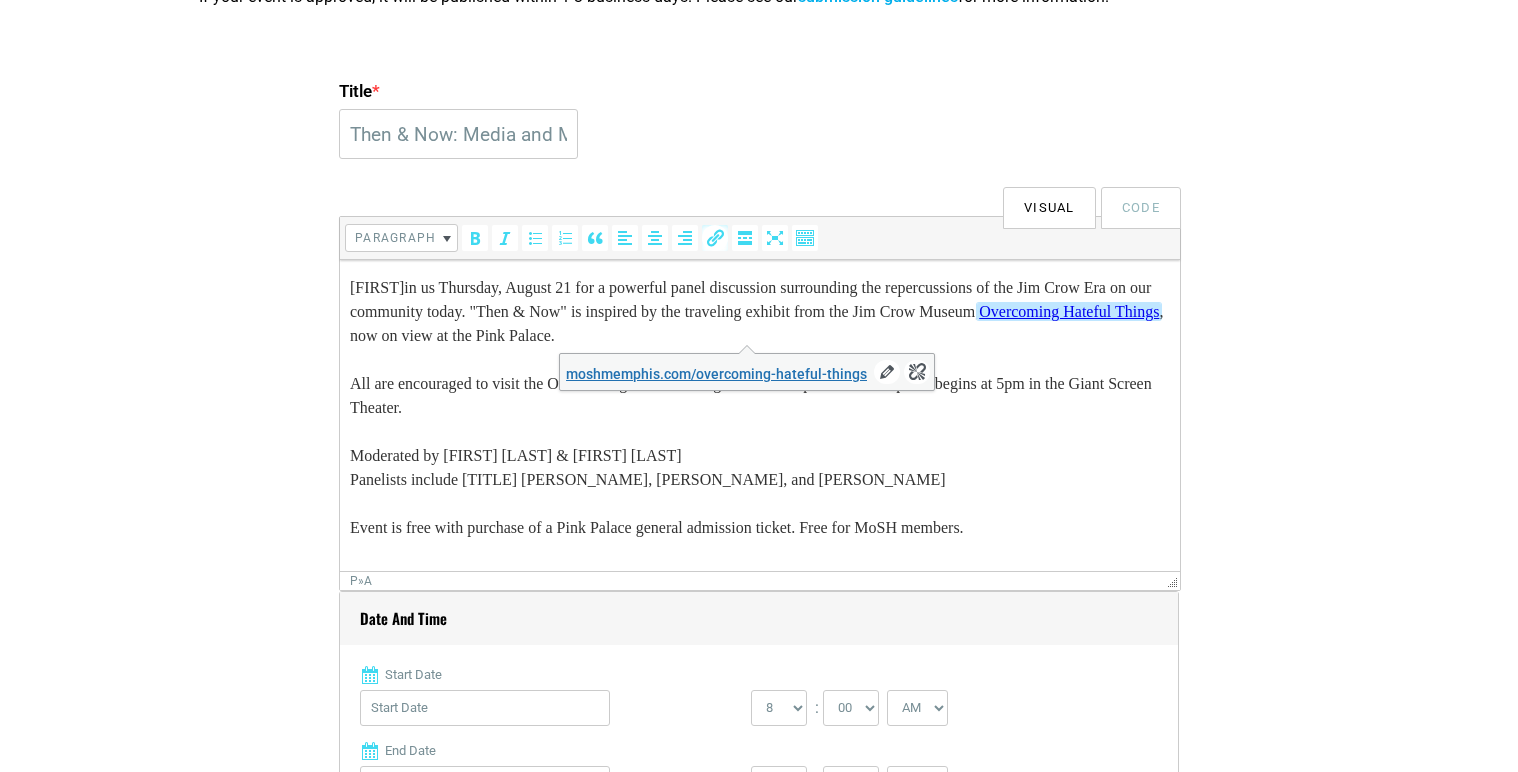 click on "Join us Thursday, [DATE] for a powerful panel discussion surrounding the repercussions of the Jim Crow Era on our community today. "Then & Now" is inspired by the traveling exhibit from the Jim Crow Museum, Overcoming Hateful Things, now on view at the Pink Palace. All are encouraged to visit the Overcoming Hateful Things exhibit at 4pm before the panel begins at 5pm in the Giant Screen Theater. Moderated by [FIRST] & [FIRST] [LAST] Panelists include Dr. [LAST], [FIRST] [LAST], and [FIRST] [LAST] Event is free with purchase of a Pink Palace general admission ticket. Free for MoSH members." at bounding box center (760, 408) 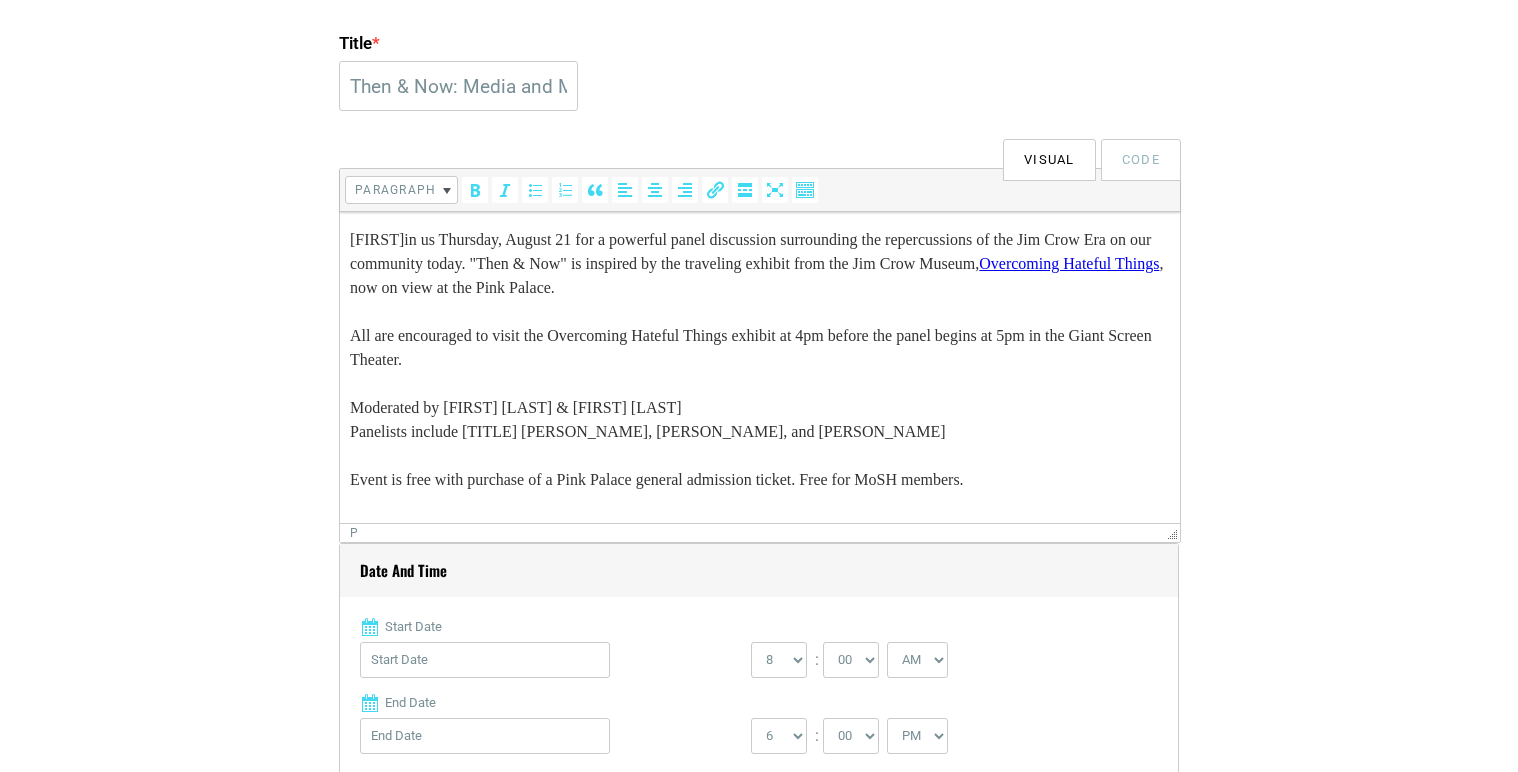 scroll, scrollTop: 593, scrollLeft: 0, axis: vertical 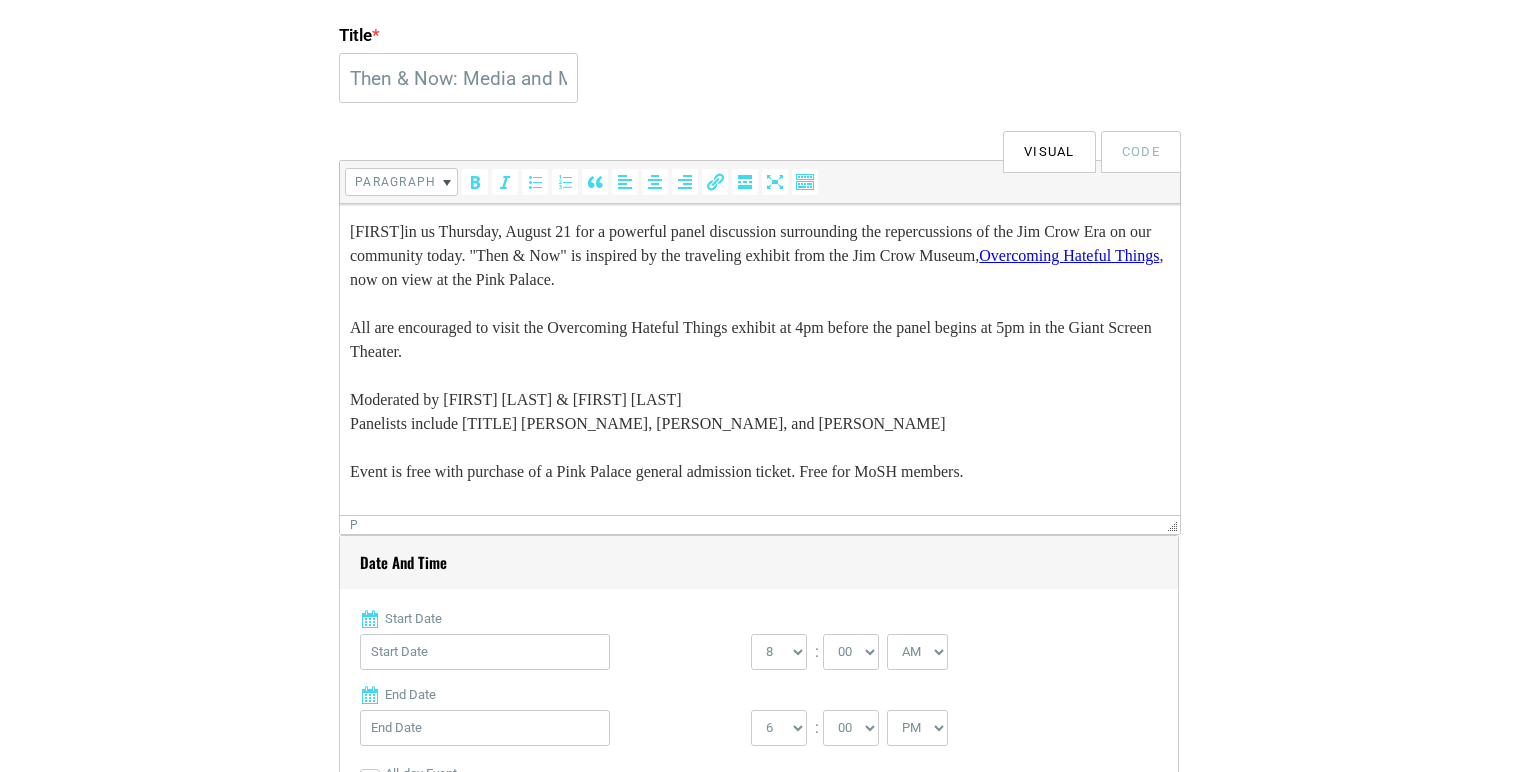 click on "Join us Thursday, [DATE] for a powerful panel discussion surrounding the repercussions of the Jim Crow Era on our community today. "Then & Now" is inspired by the traveling exhibit from the Jim Crow Museum, Overcoming Hateful Things, now on view at the Pink Palace. All are encouraged to visit the Overcoming Hateful Things exhibit at 4pm before the panel begins at 5pm in the Giant Screen Theater. Moderated by [FIRST] & [FIRST] [LAST] Panelists include Dr. [LAST], [FIRST] [LAST], and [FIRST] [LAST] Event is free with purchase of a Pink Palace general admission ticket. Free for MoSH members." at bounding box center (760, 352) 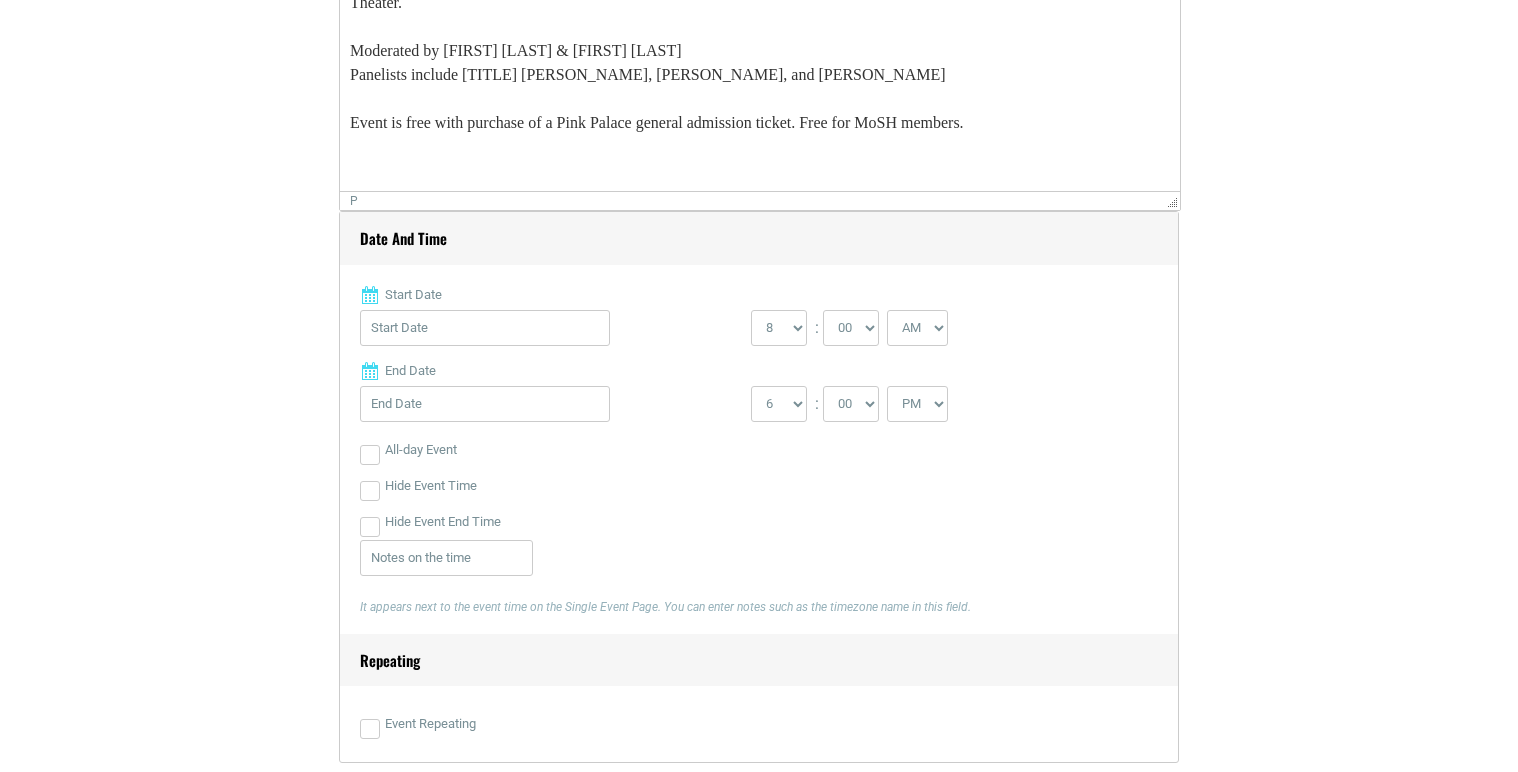 scroll, scrollTop: 472, scrollLeft: 0, axis: vertical 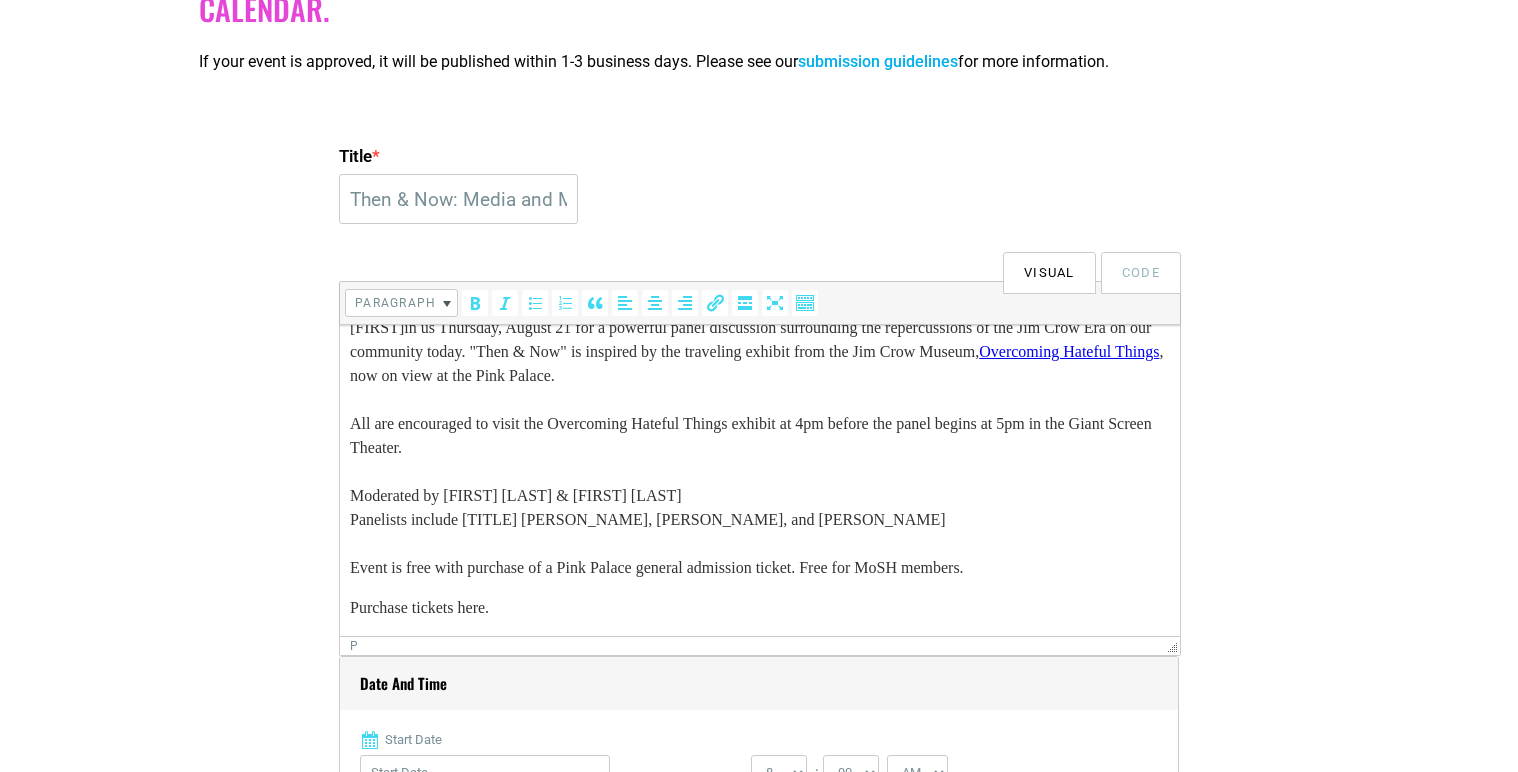 drag, startPoint x: 549, startPoint y: 612, endPoint x: 657, endPoint y: 939, distance: 344.37335 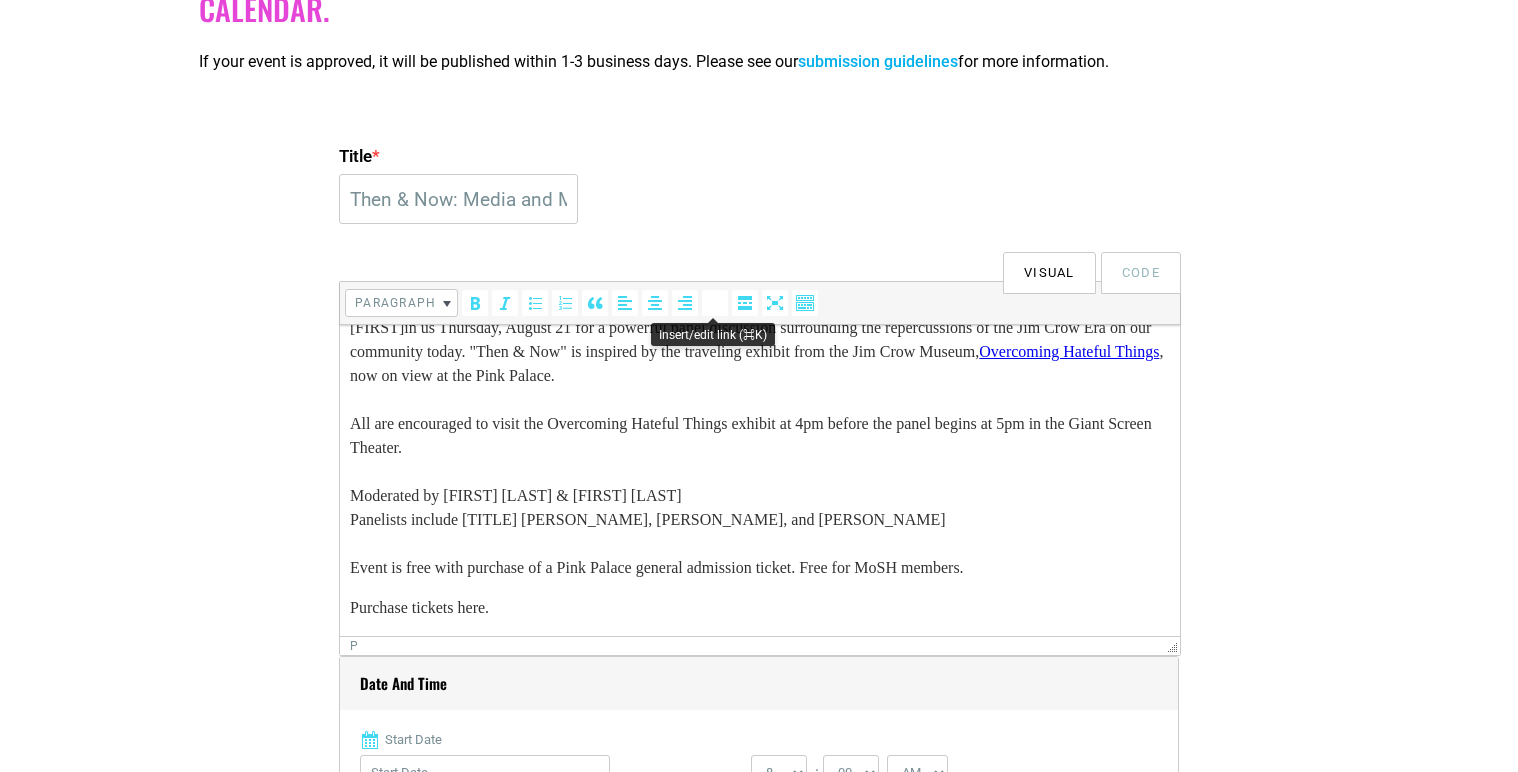 click at bounding box center [715, 303] 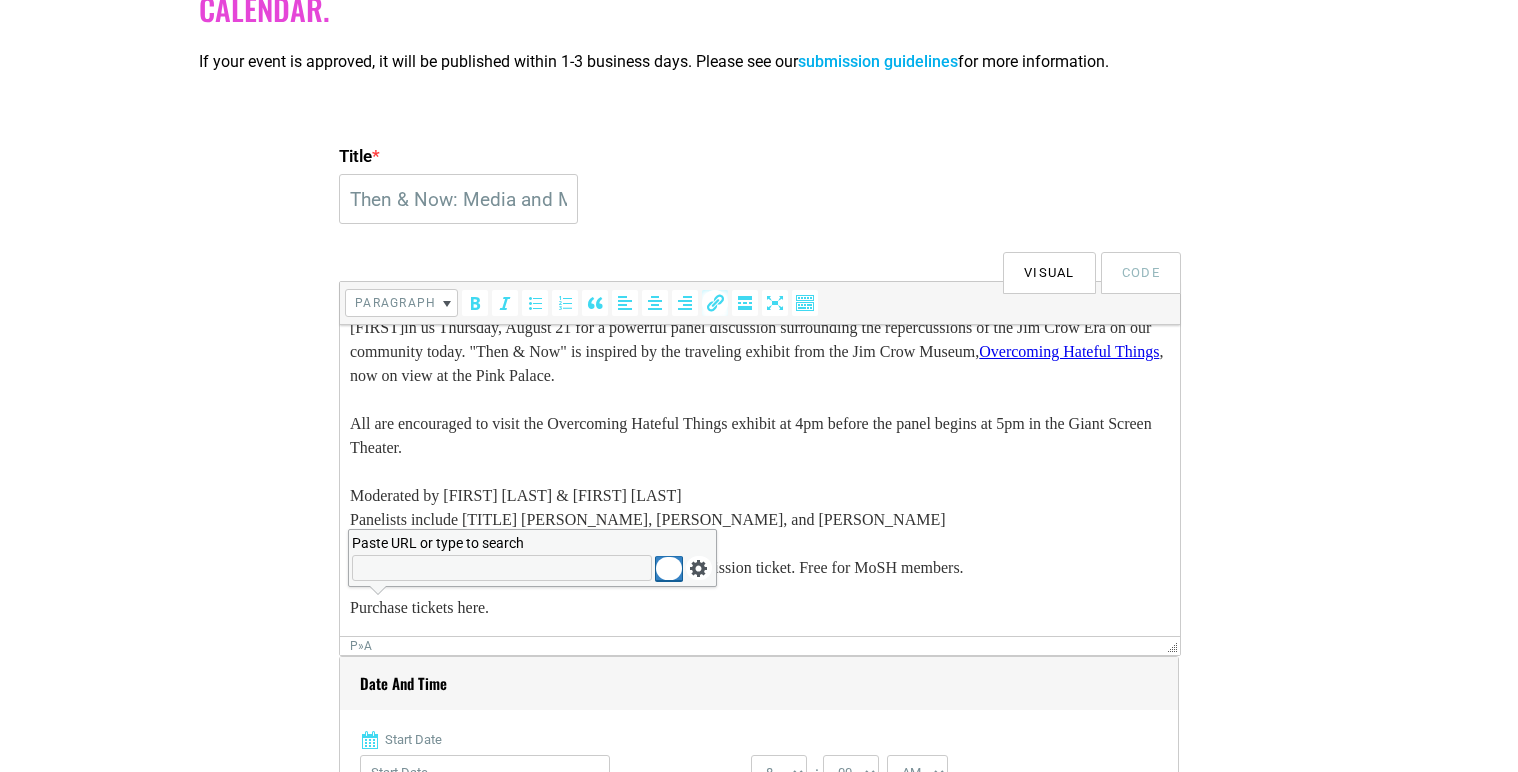 scroll, scrollTop: 0, scrollLeft: 0, axis: both 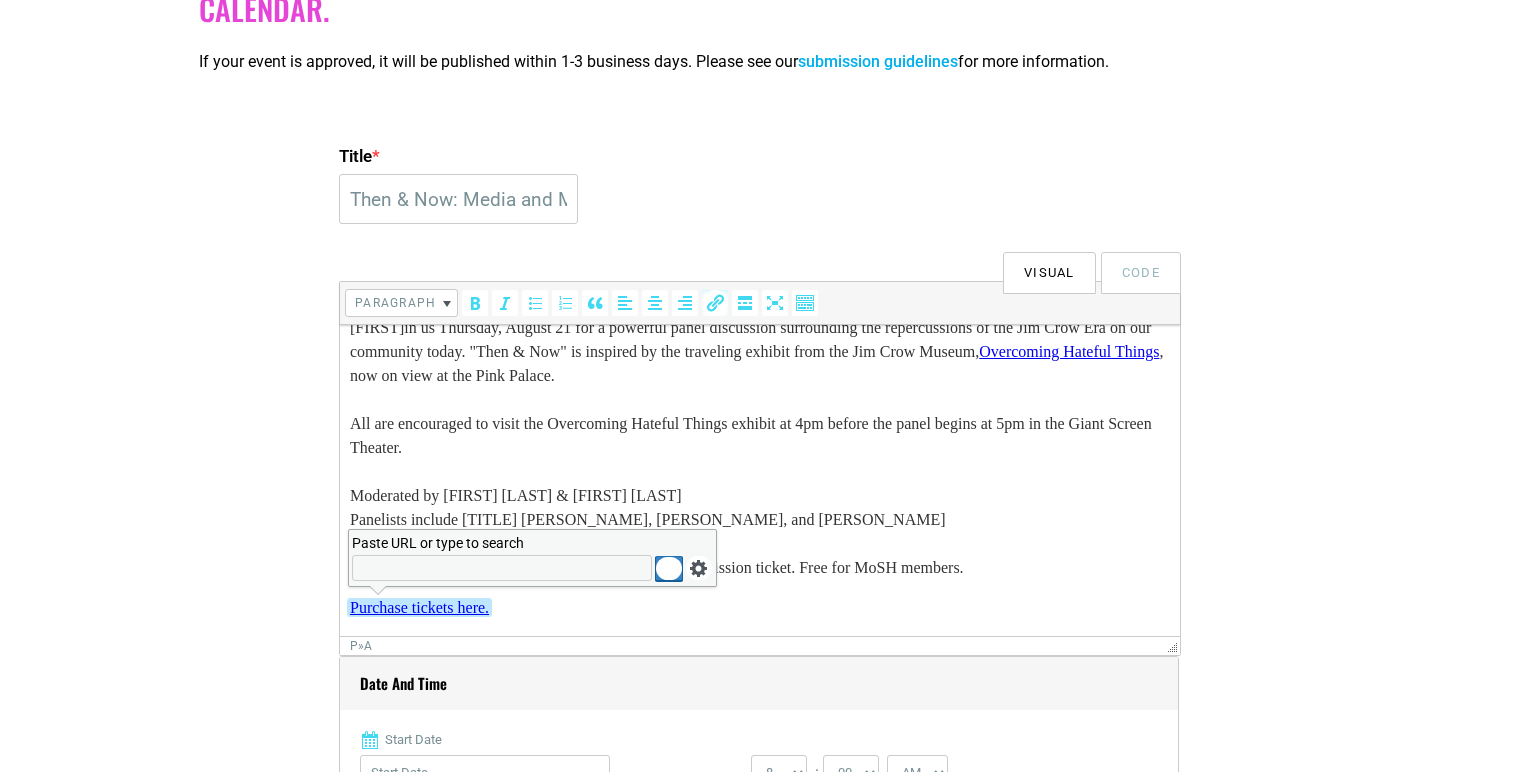 type on "https://moshmemphis.com/sitewrench-calendar/calendar/?swwpc_calendar_id=4549&swwpc_event_id=5306760" 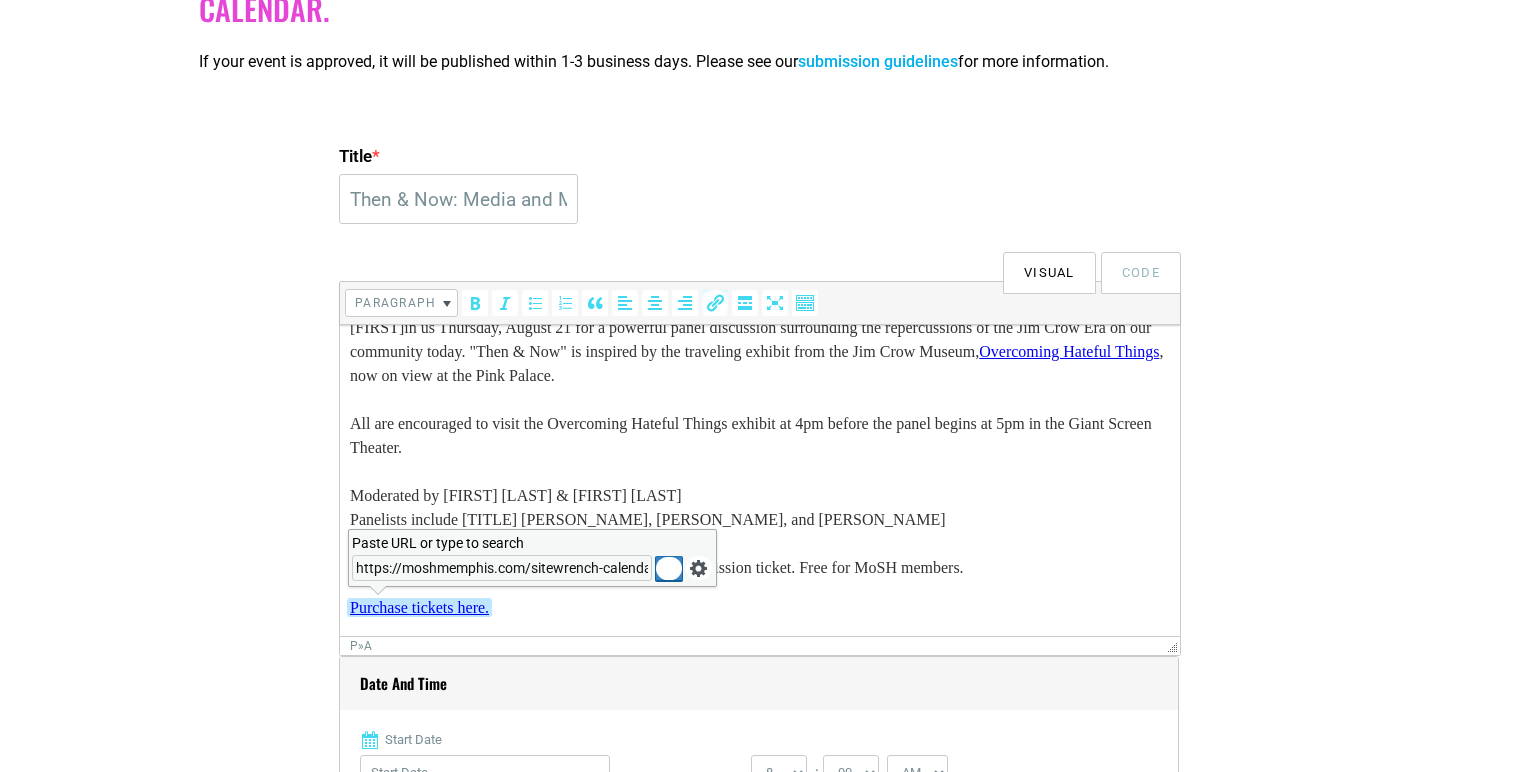 scroll, scrollTop: 0, scrollLeft: 442, axis: horizontal 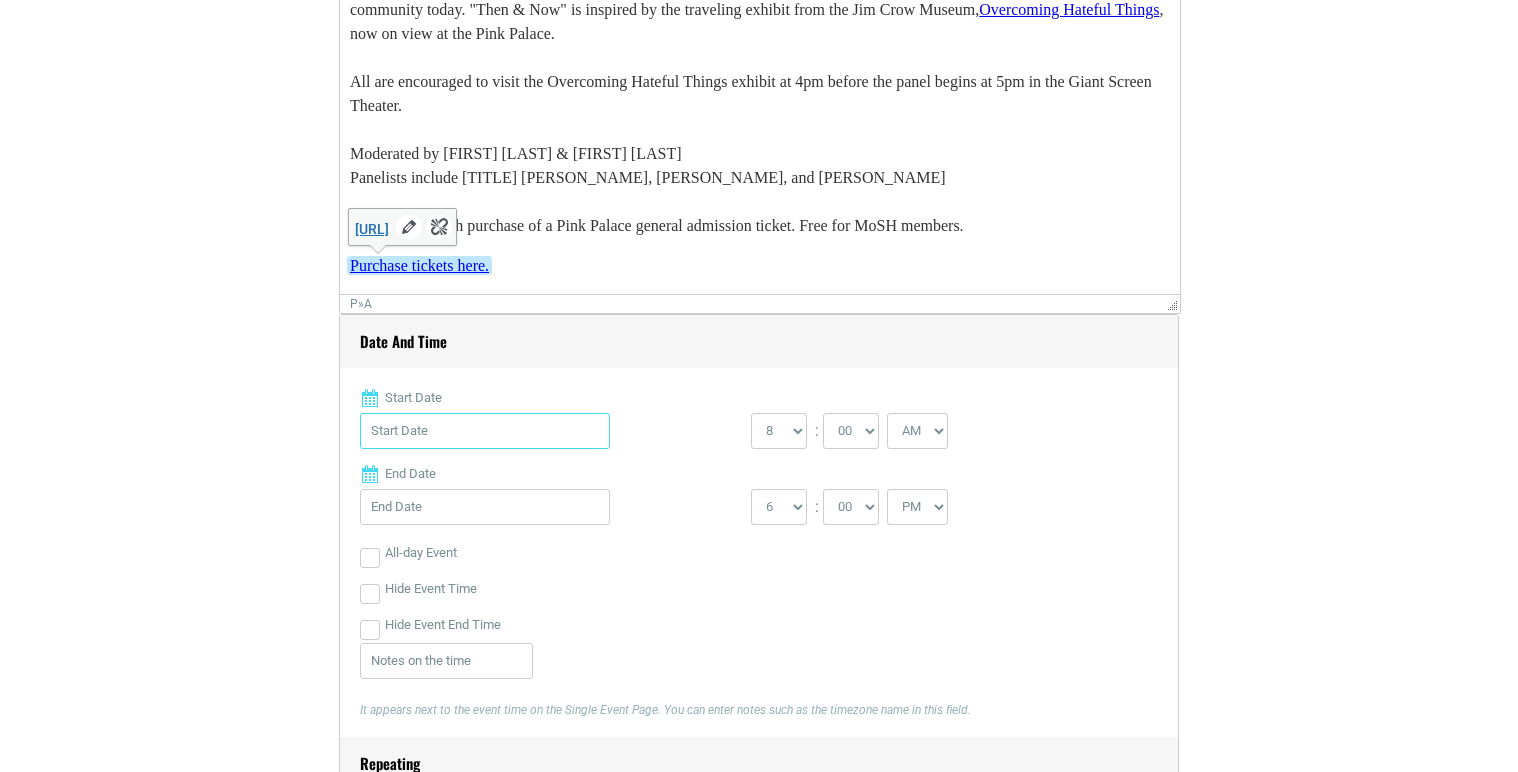 click on "Start Date" at bounding box center [485, 431] 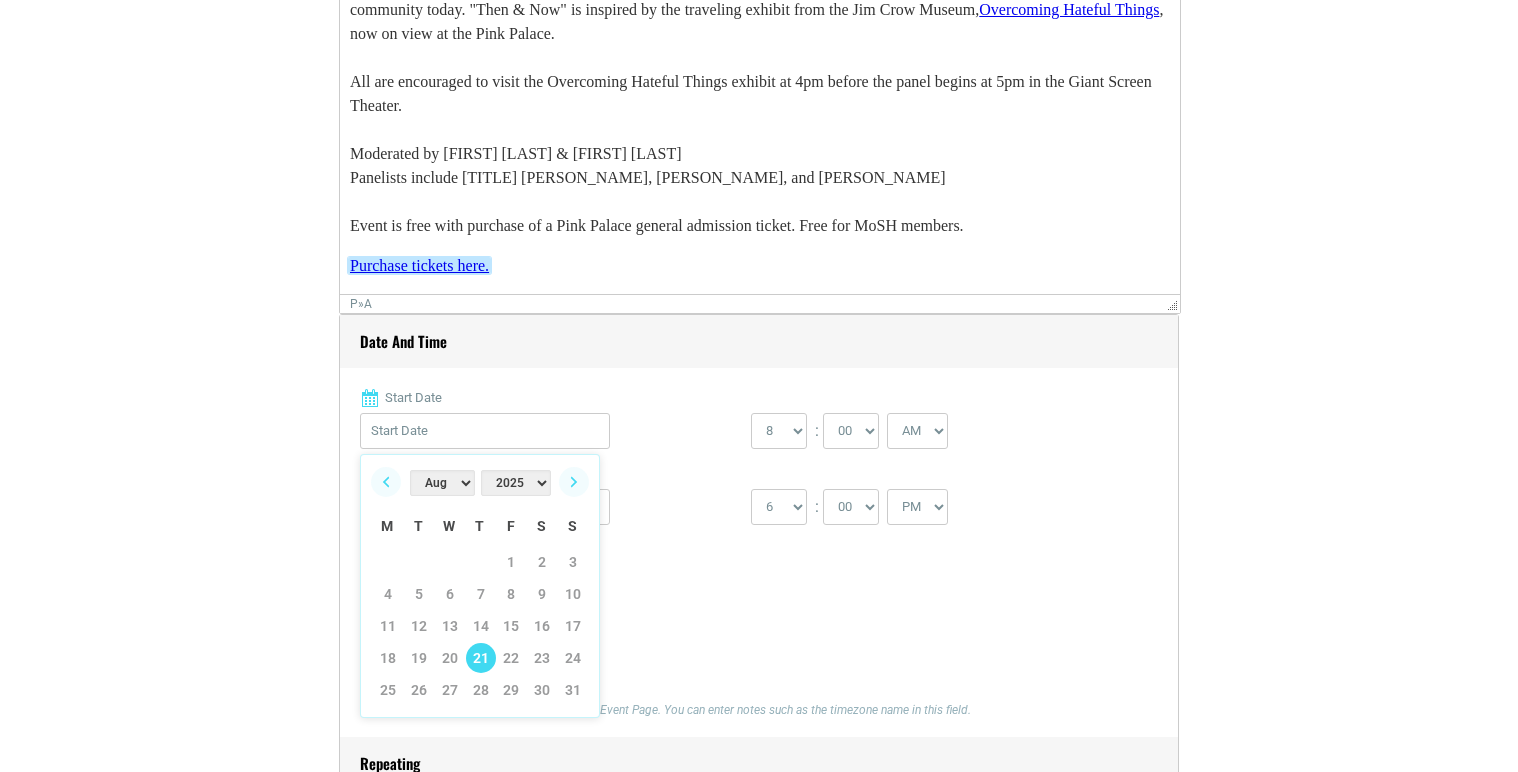 click on "21" at bounding box center (481, 658) 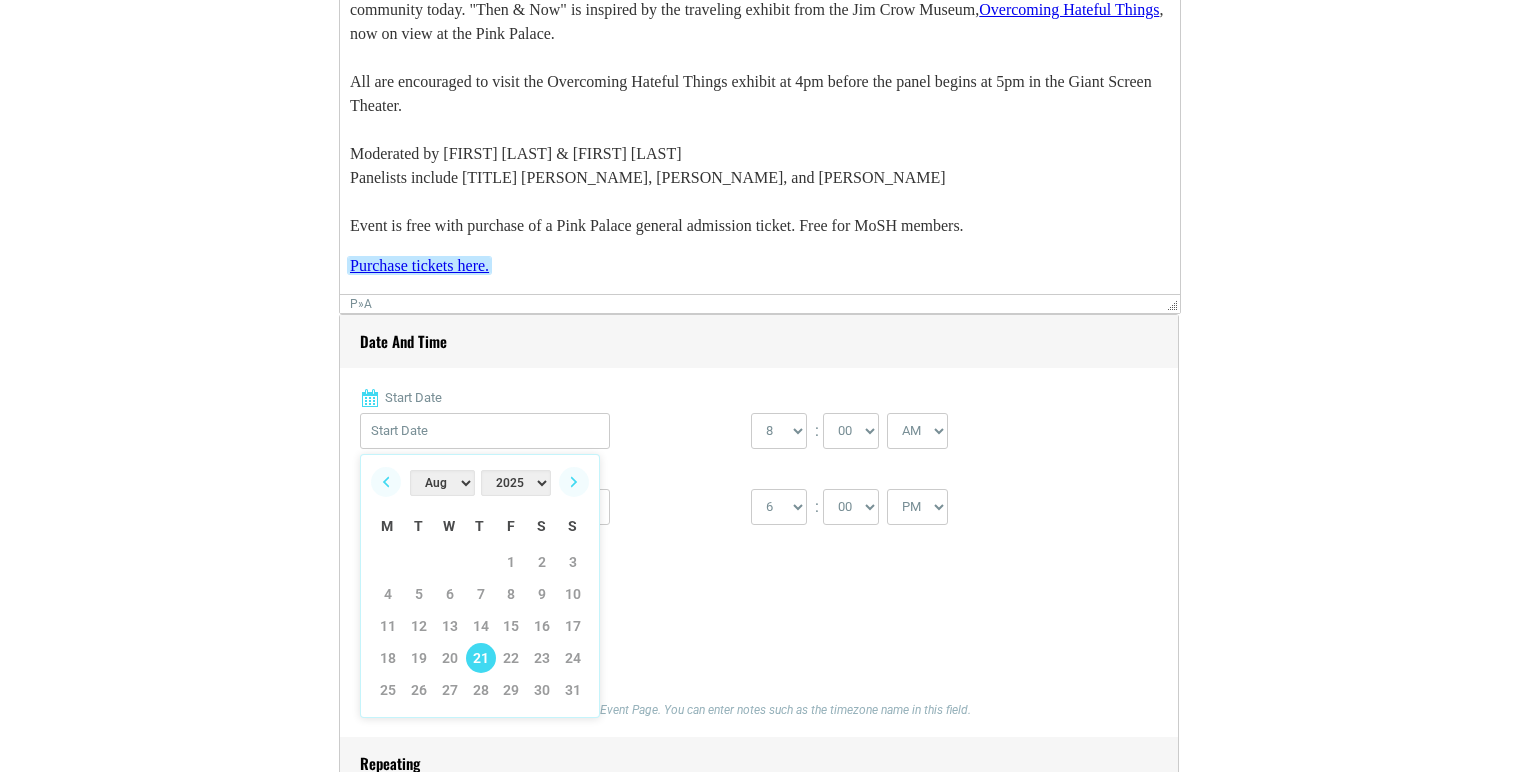 type on "[DATE]" 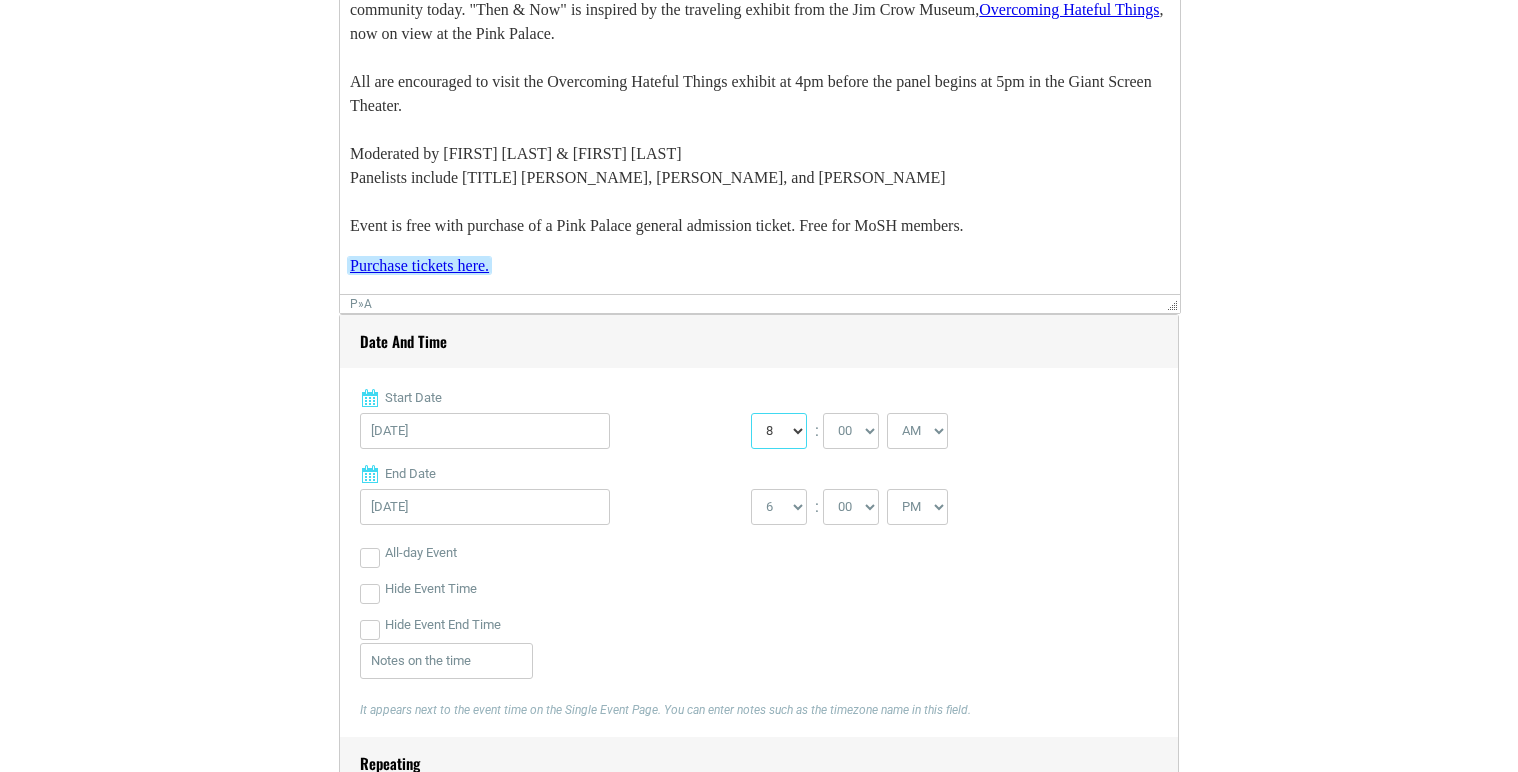 click on "0
1
2
3
4
5
6
7
8
9
10
11
12" at bounding box center [779, 431] 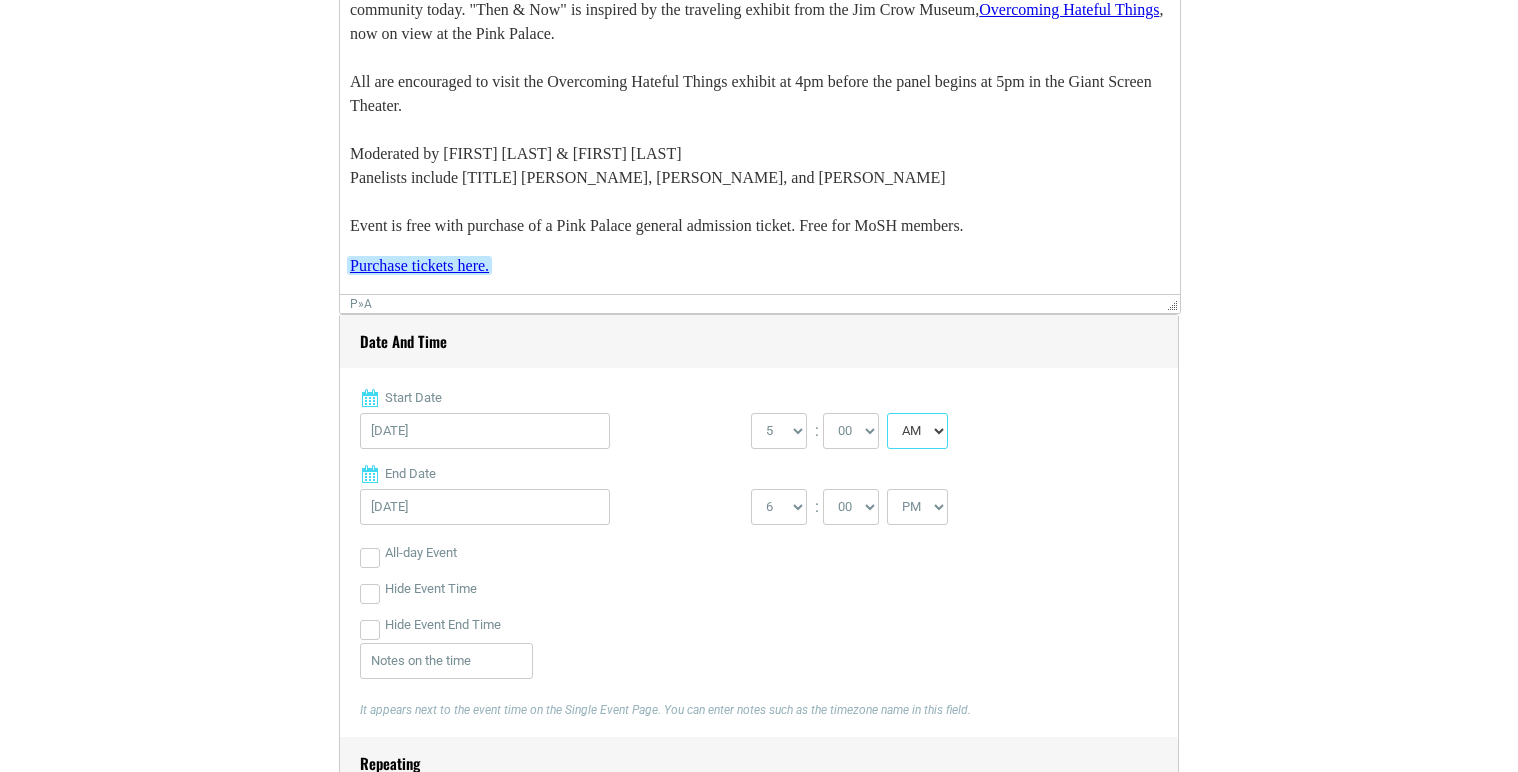 click on "AM
PM" at bounding box center (917, 431) 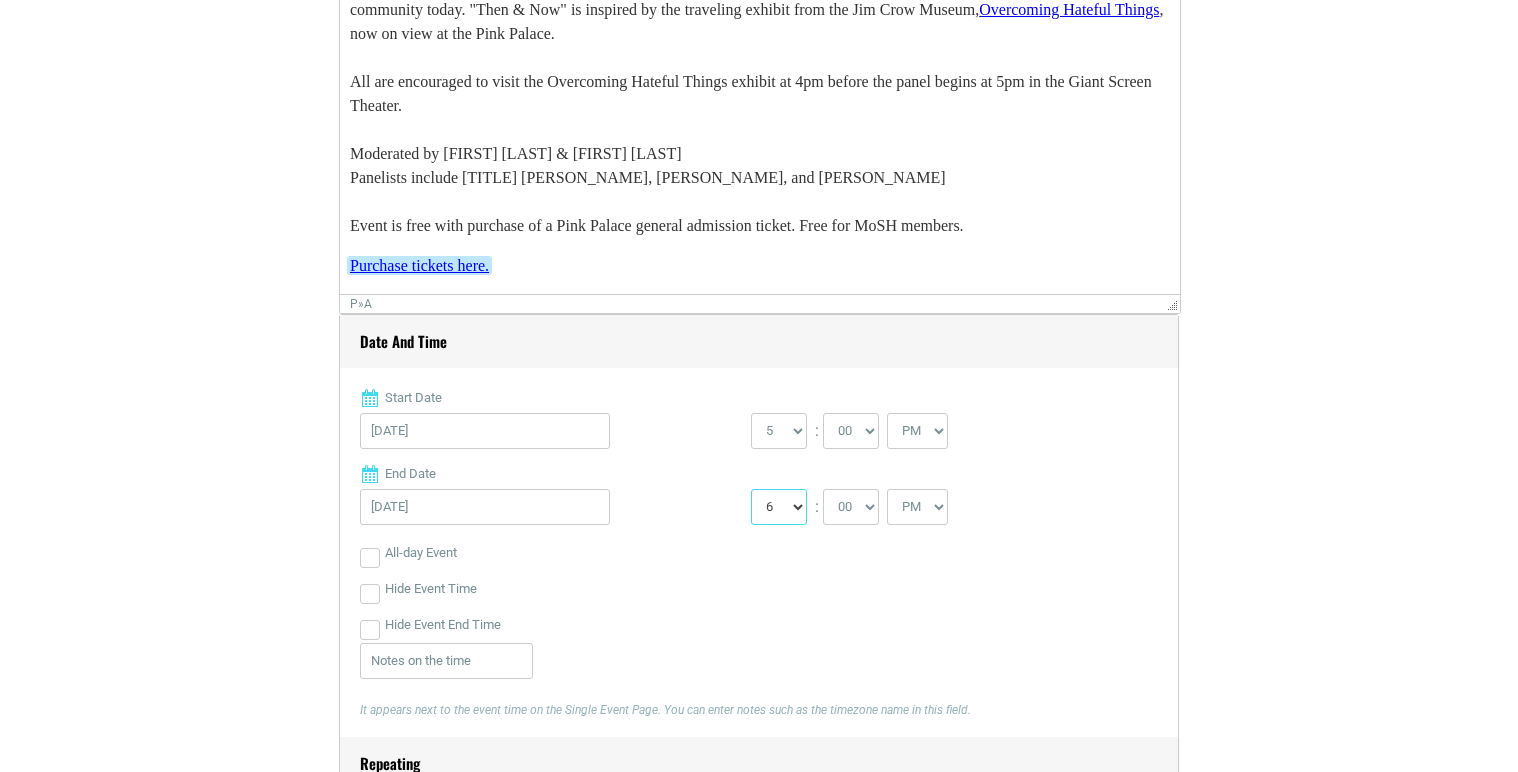 click on "1
2
3
4
5
6
7
8
9
10
11
12" at bounding box center (779, 507) 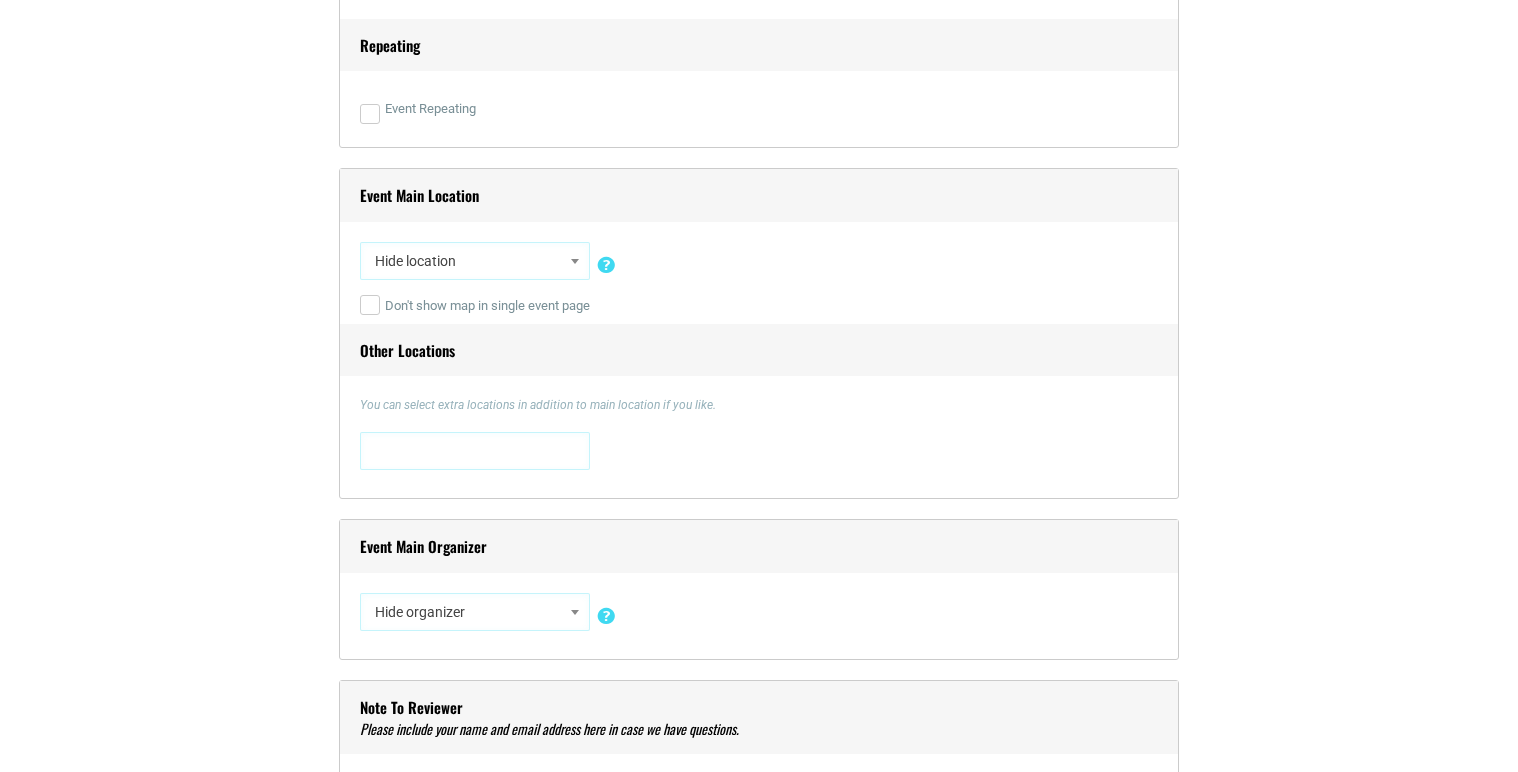 scroll, scrollTop: 1582, scrollLeft: 0, axis: vertical 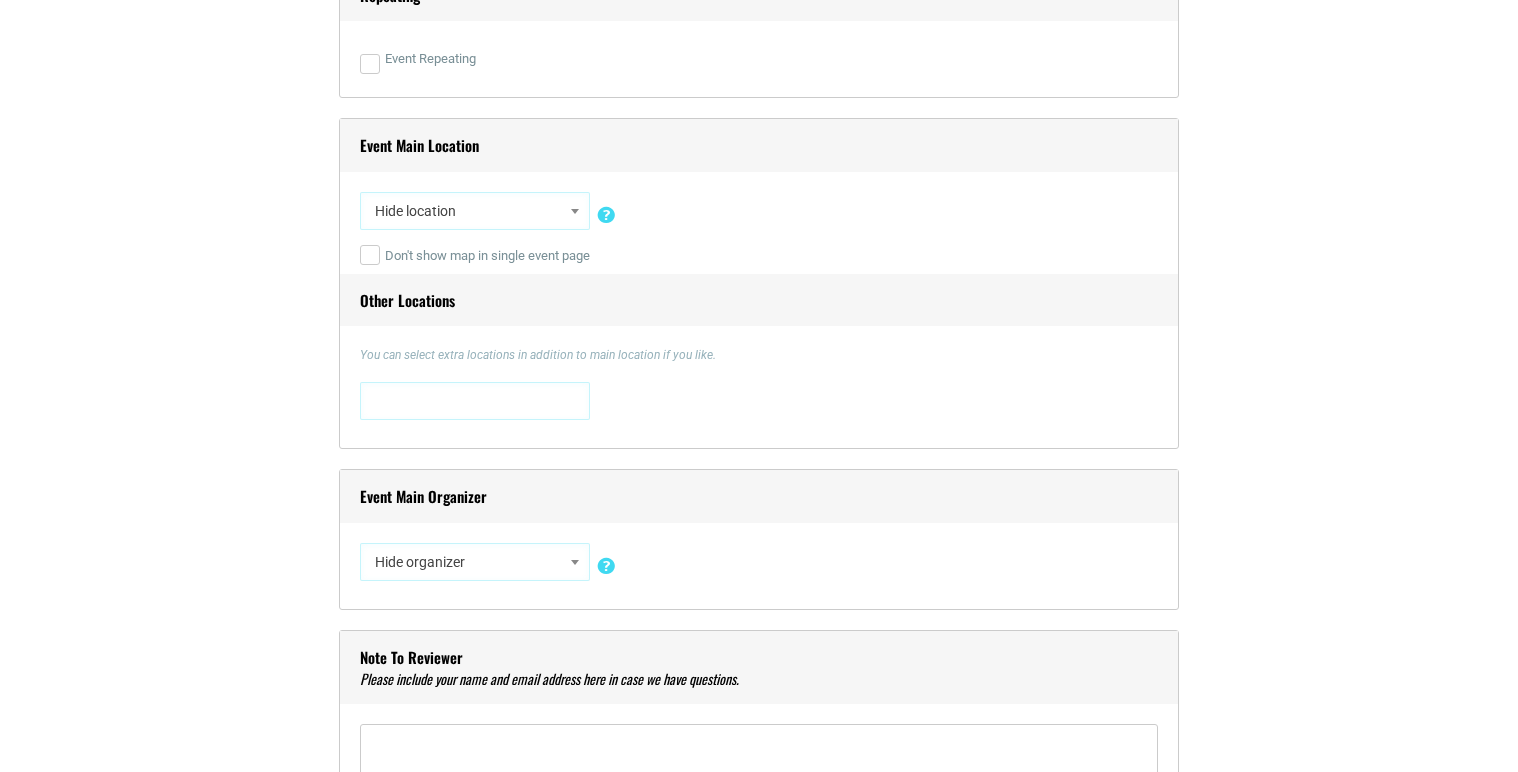 click on "Hide location" at bounding box center [475, 211] 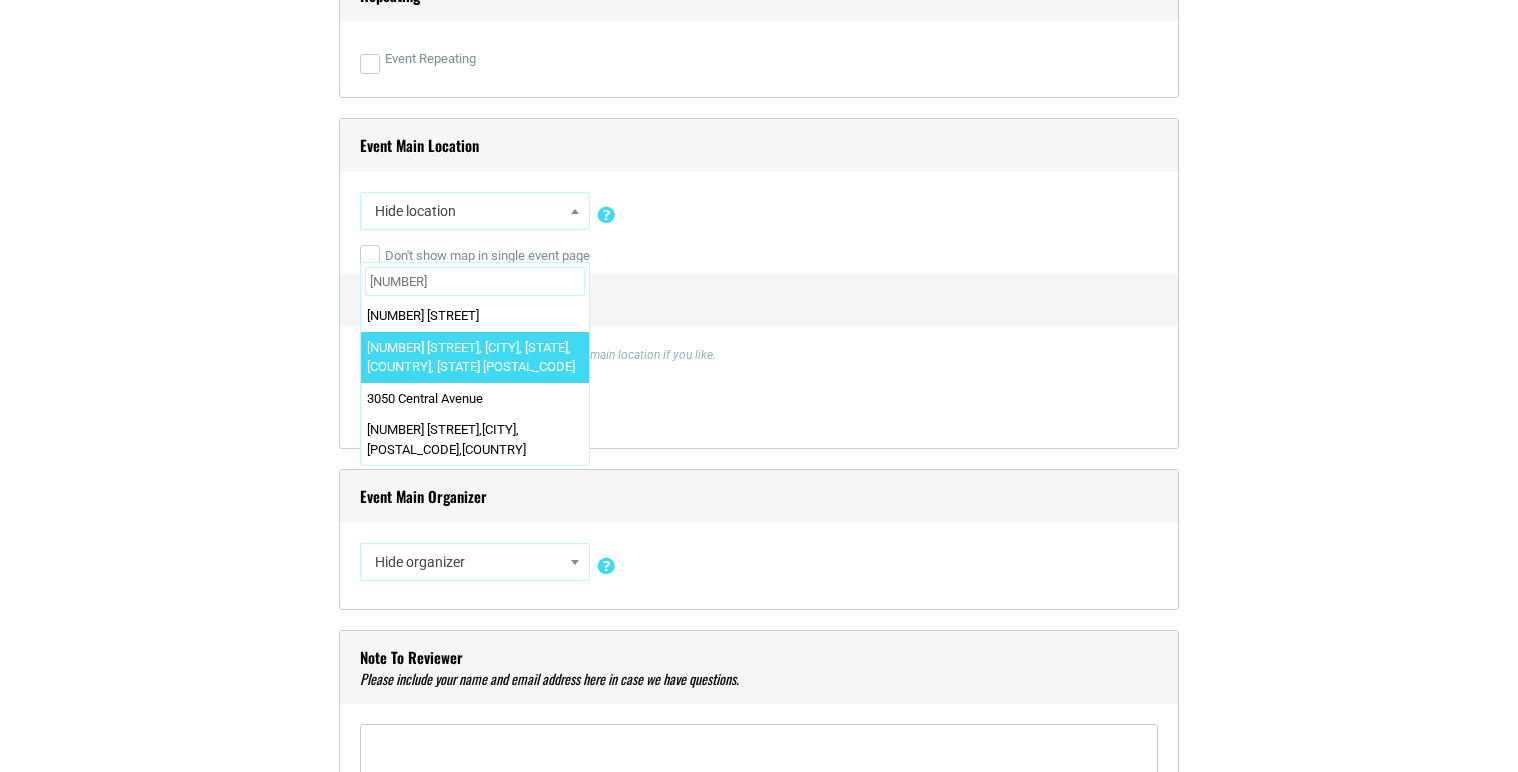 type on "[NUMBER]" 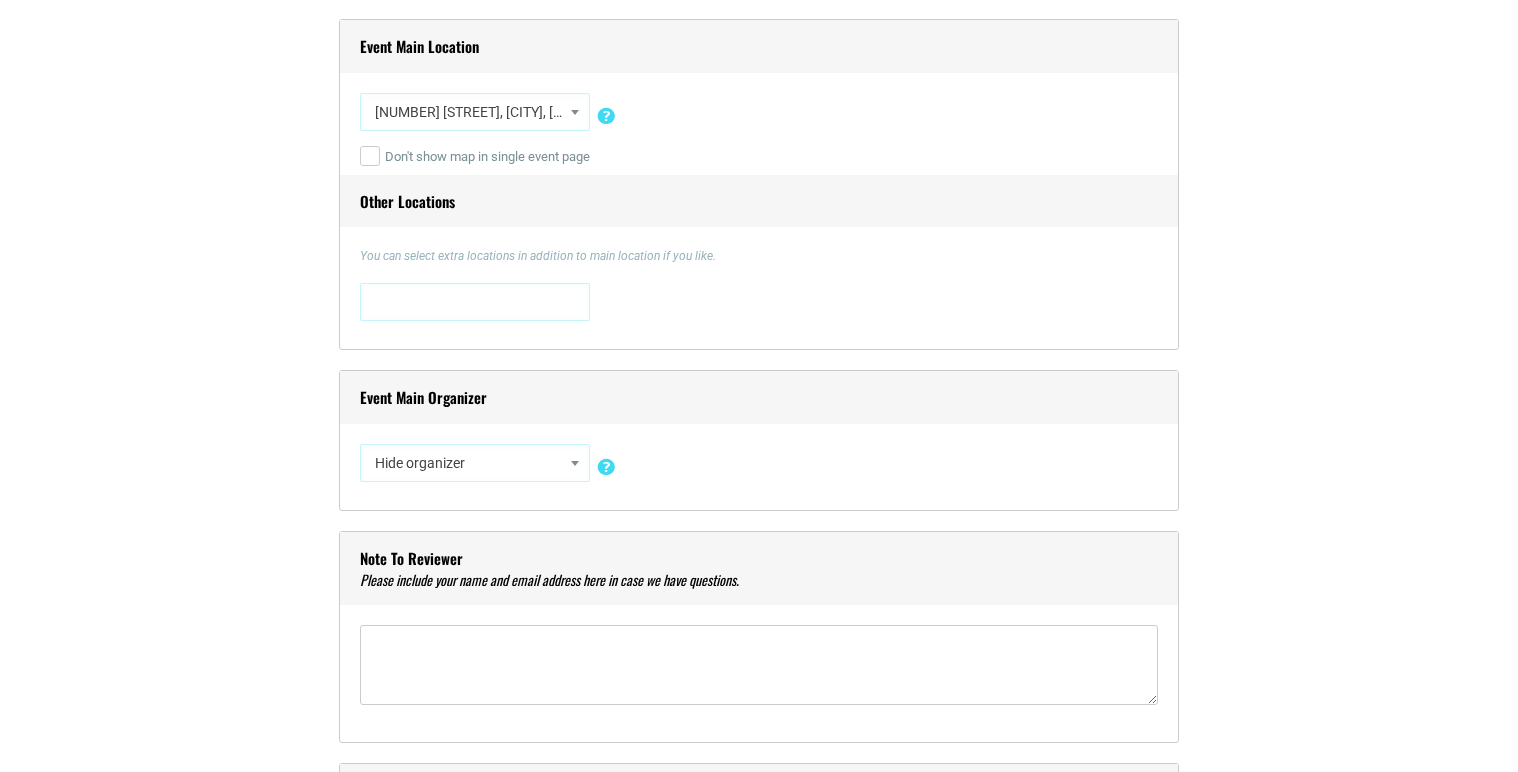 scroll, scrollTop: 1860, scrollLeft: 0, axis: vertical 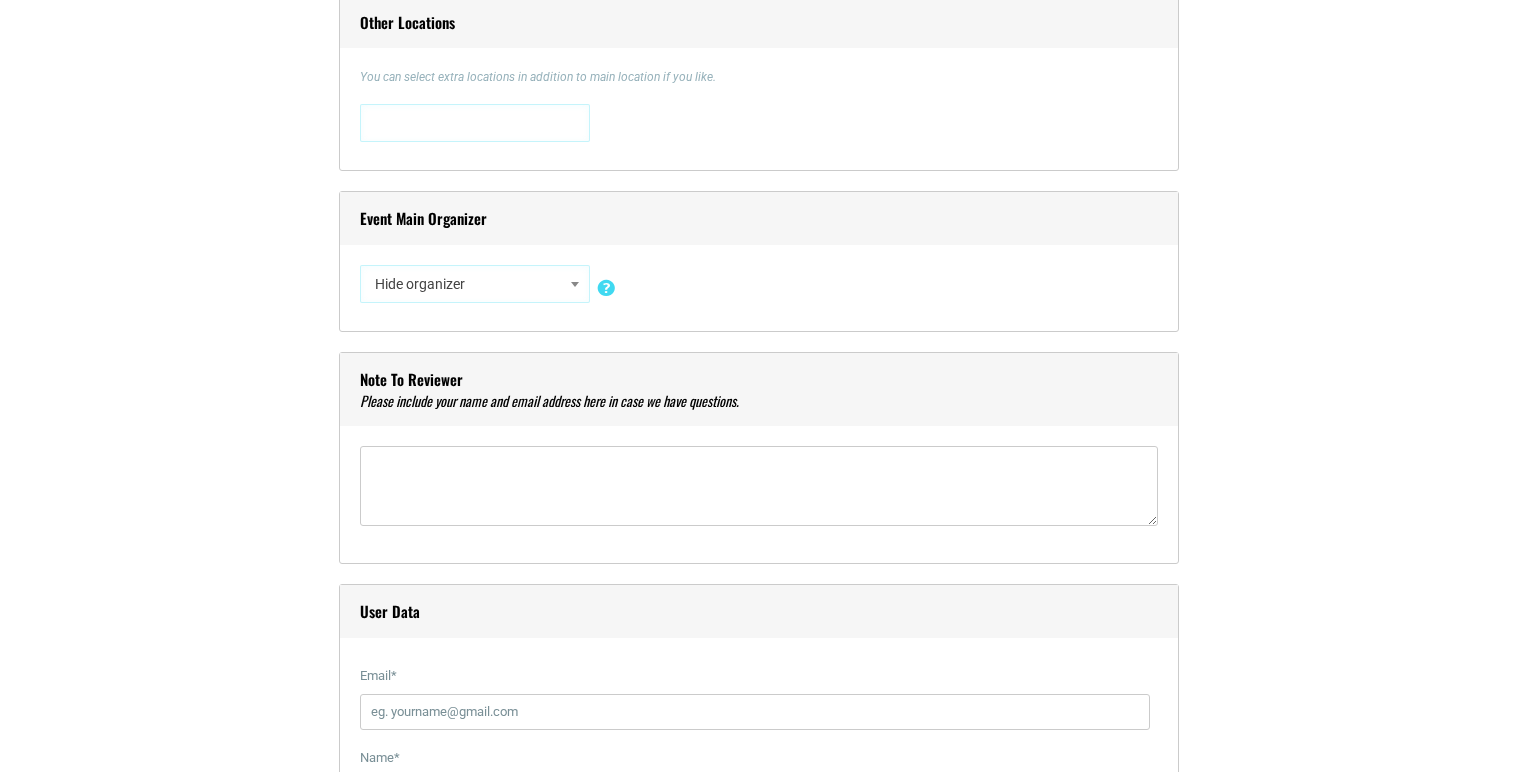click on "Hide organizer" at bounding box center (475, 284) 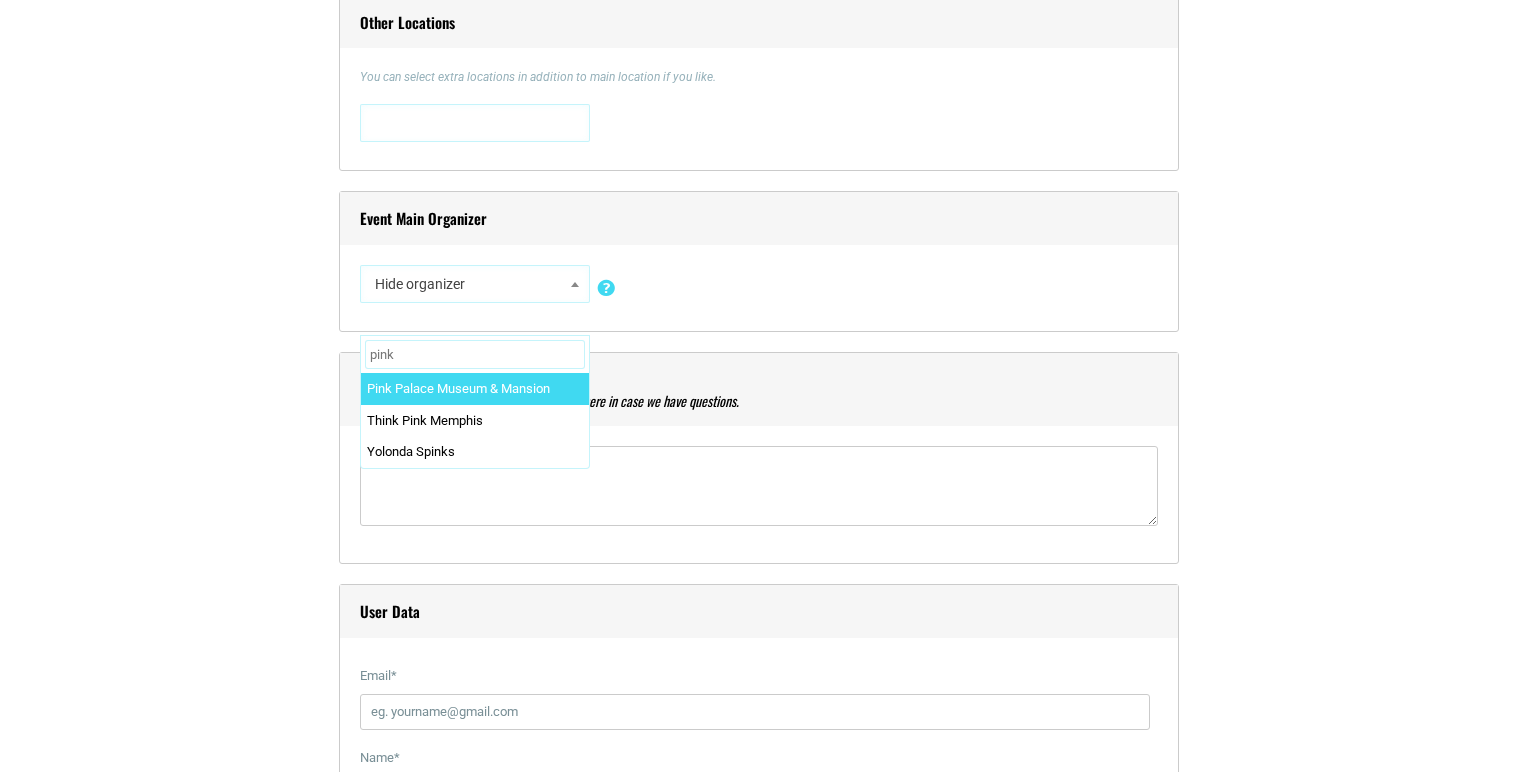 type on "pink" 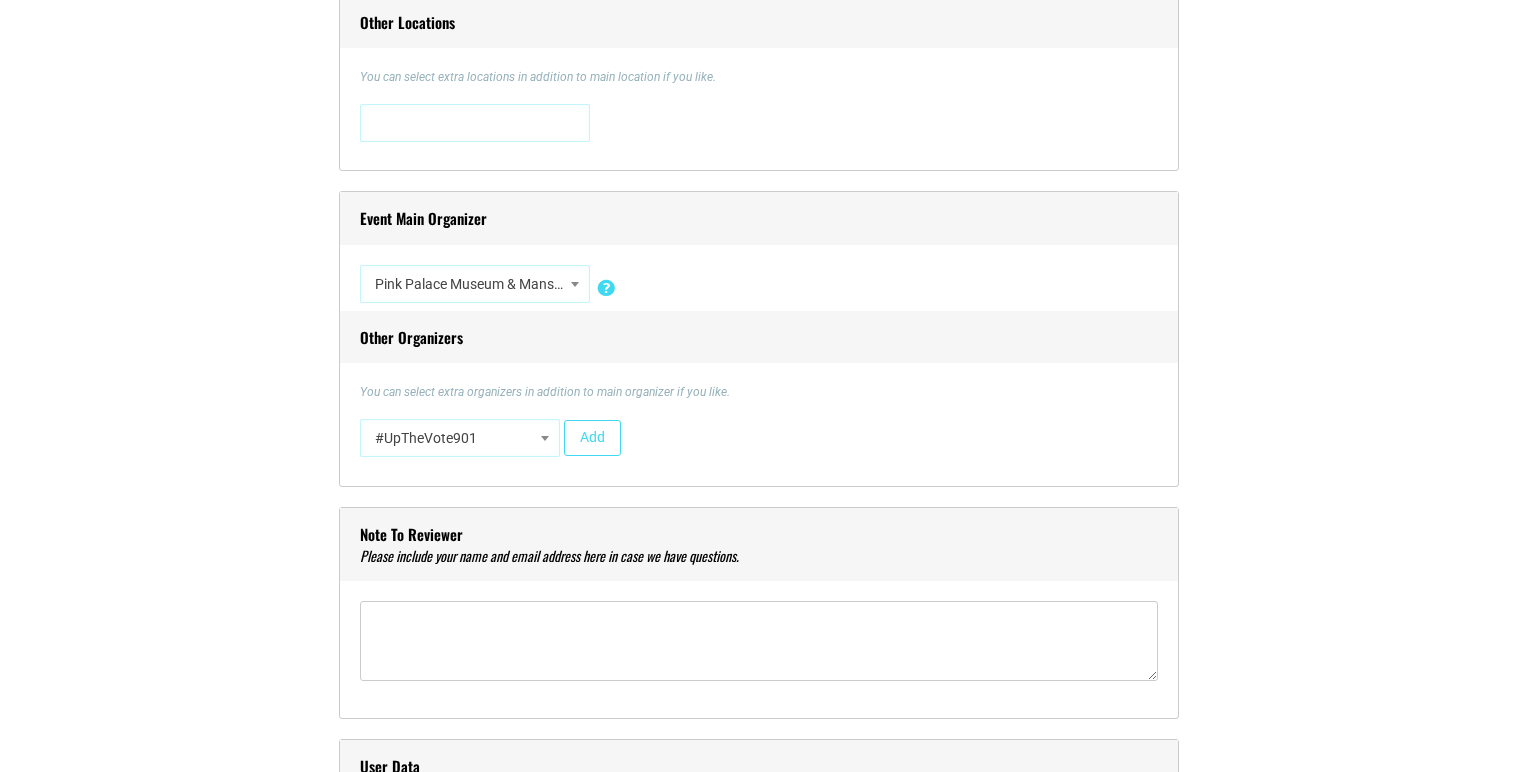 click on "#UpTheVote901" at bounding box center [460, 438] 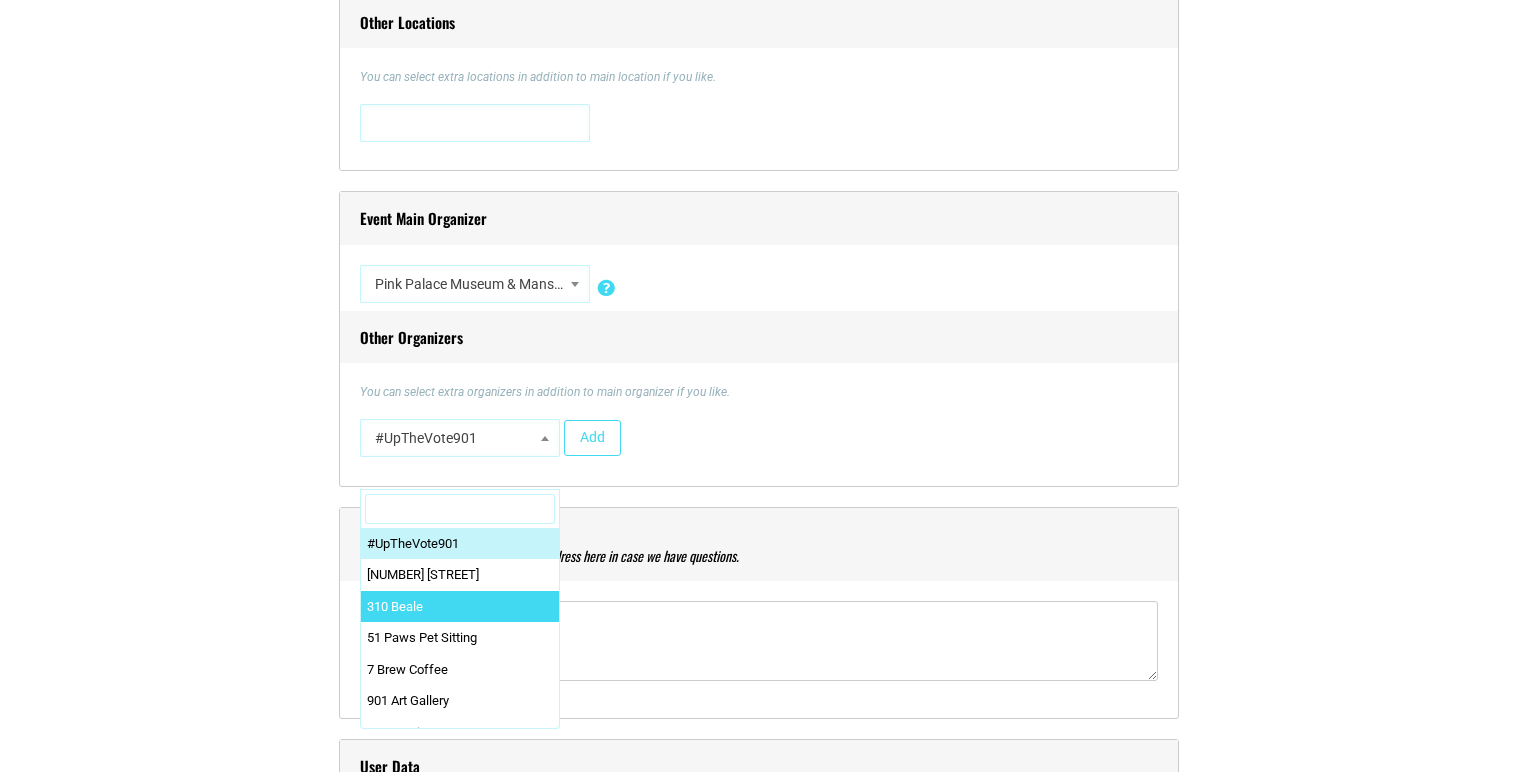 click on "#[TAG]
[NUMBER] [STREET]
[NUMBER] [STREET]
[NUMBER] [BUSINESS_NAME]
[NUMBER] [BUSINESS_NAME]
[NUMBER] [BUSINESS_NAME]
[NUMBER] [BUSINESS_NAME]
Add" at bounding box center (759, 442) 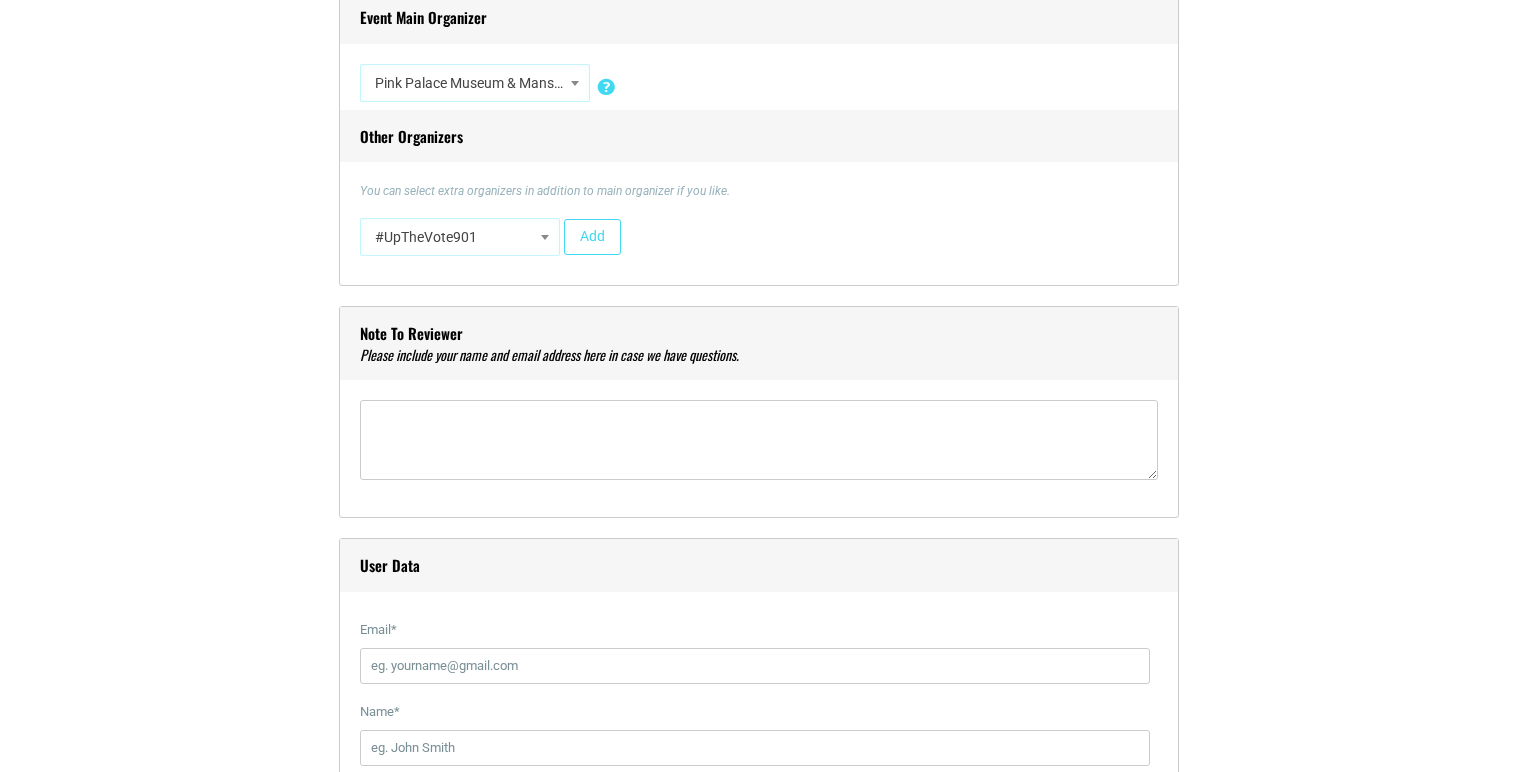 scroll, scrollTop: 2071, scrollLeft: 0, axis: vertical 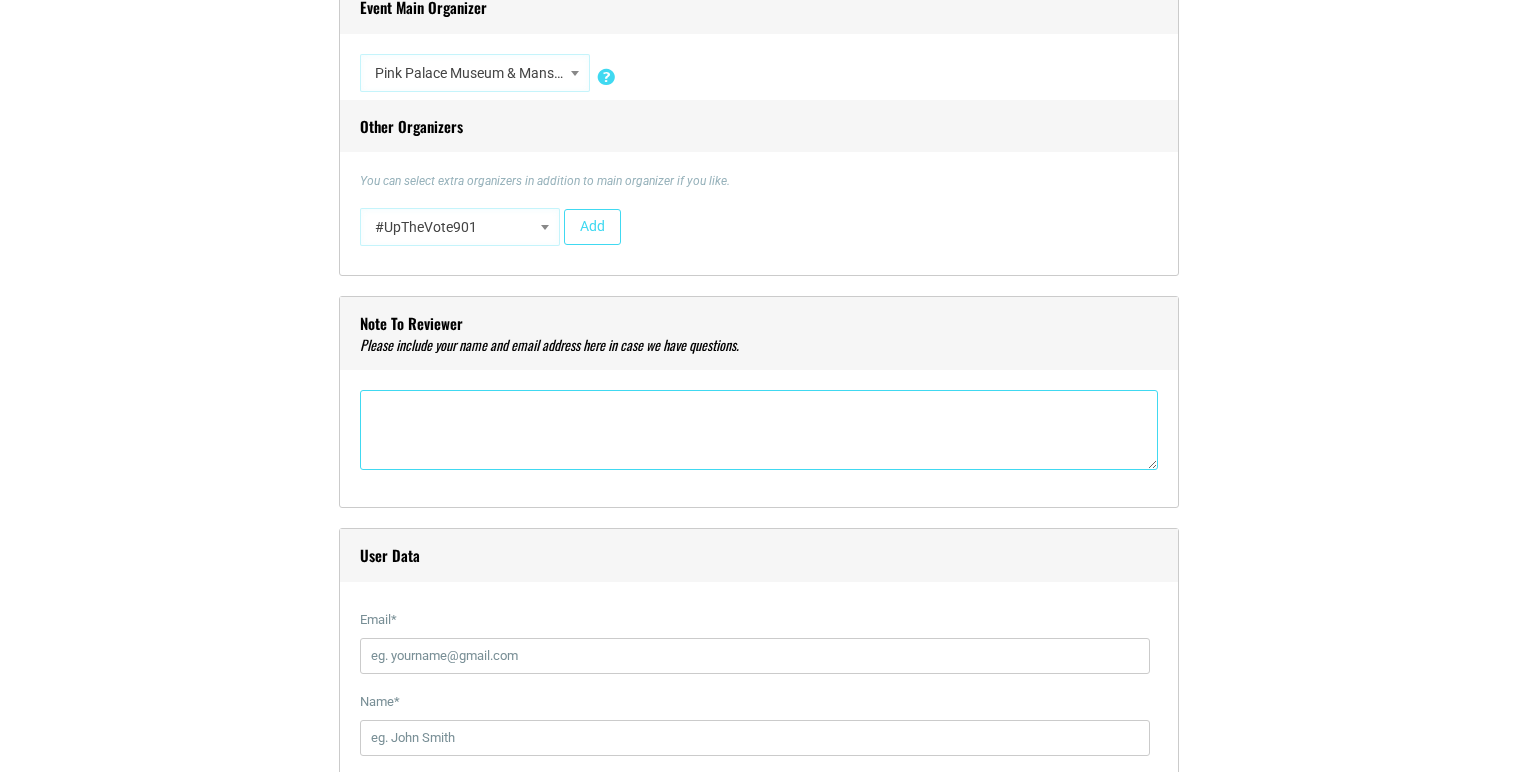 click at bounding box center (759, 430) 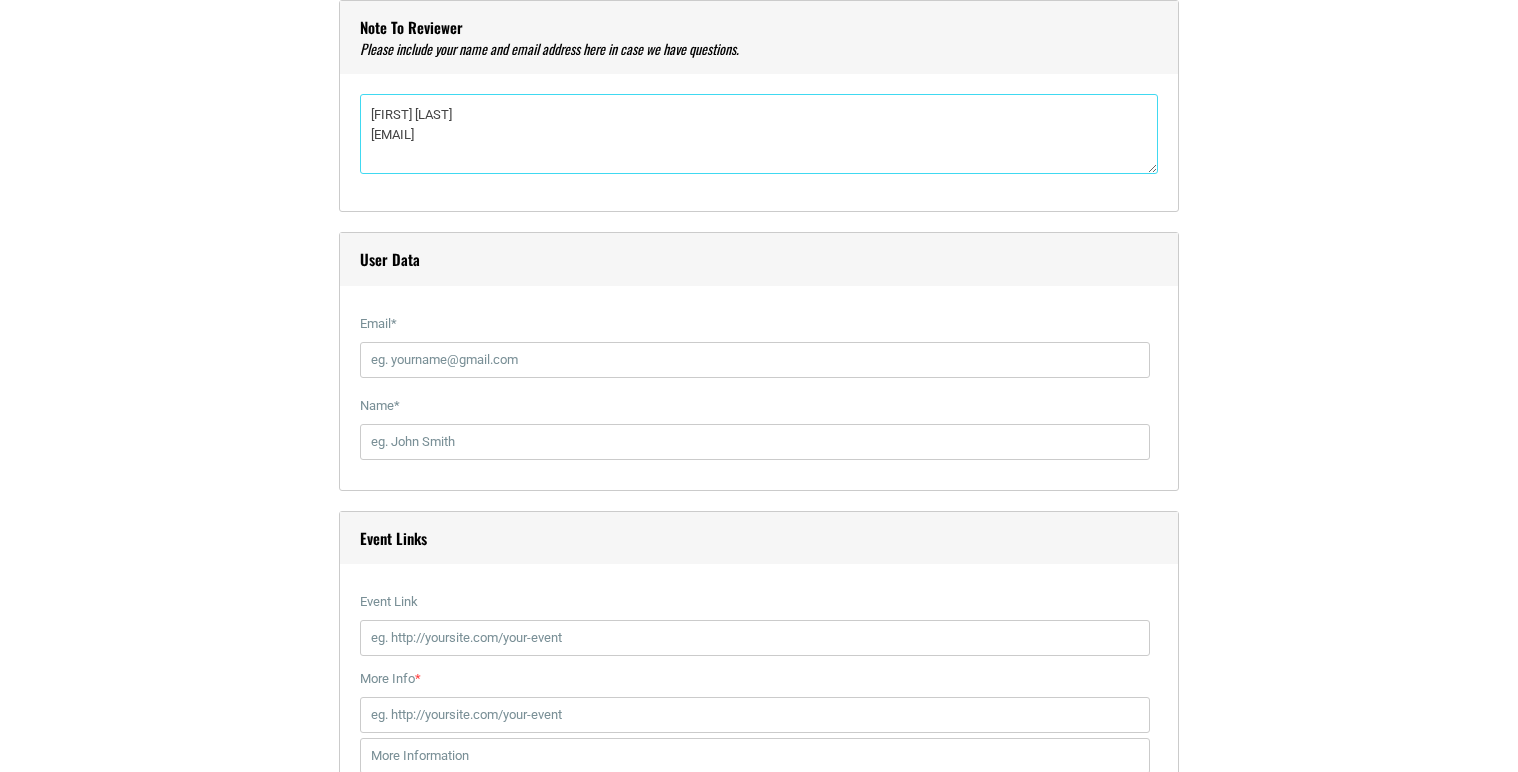 scroll, scrollTop: 2375, scrollLeft: 0, axis: vertical 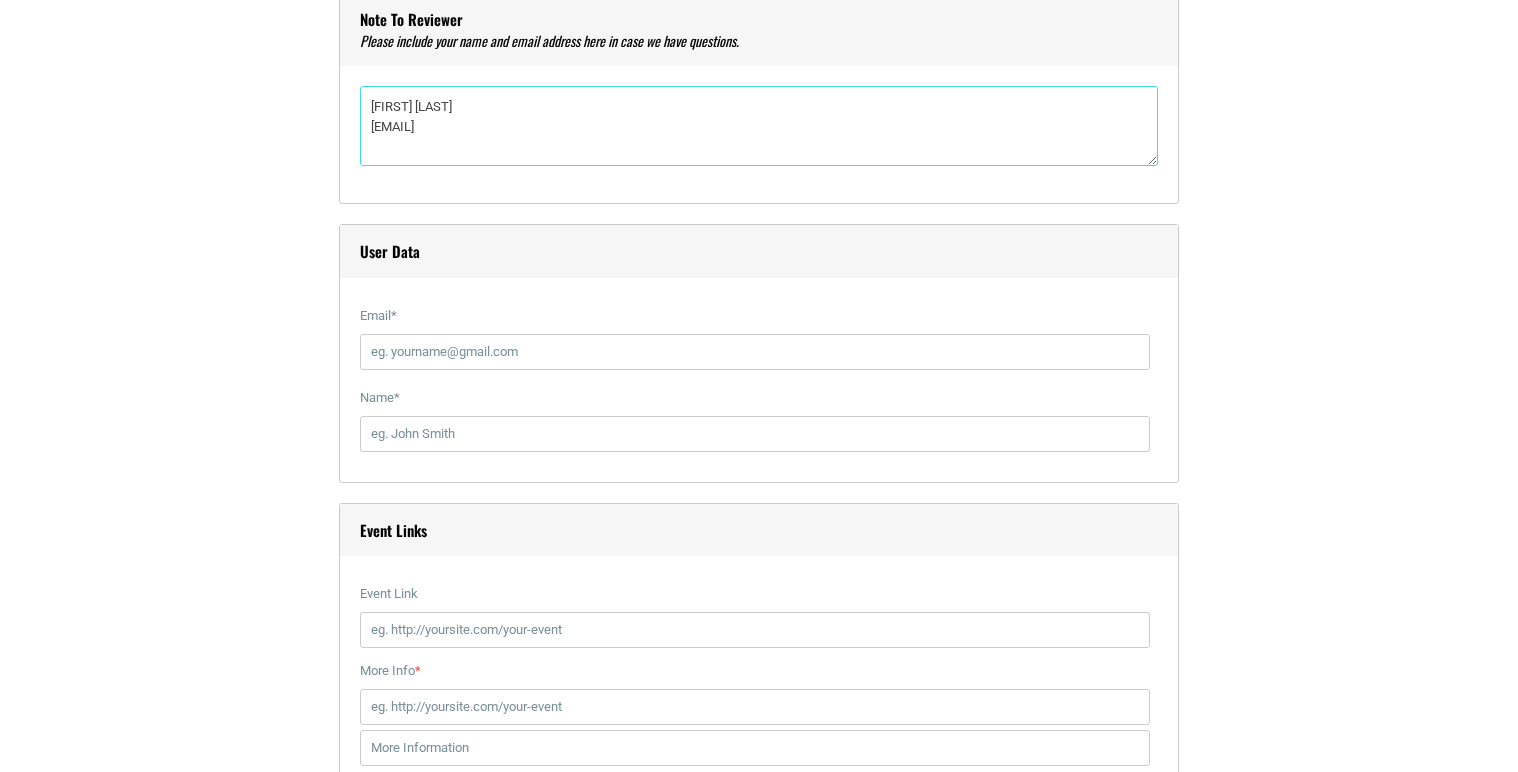type on "[FIRST] [LAST]
[EMAIL]" 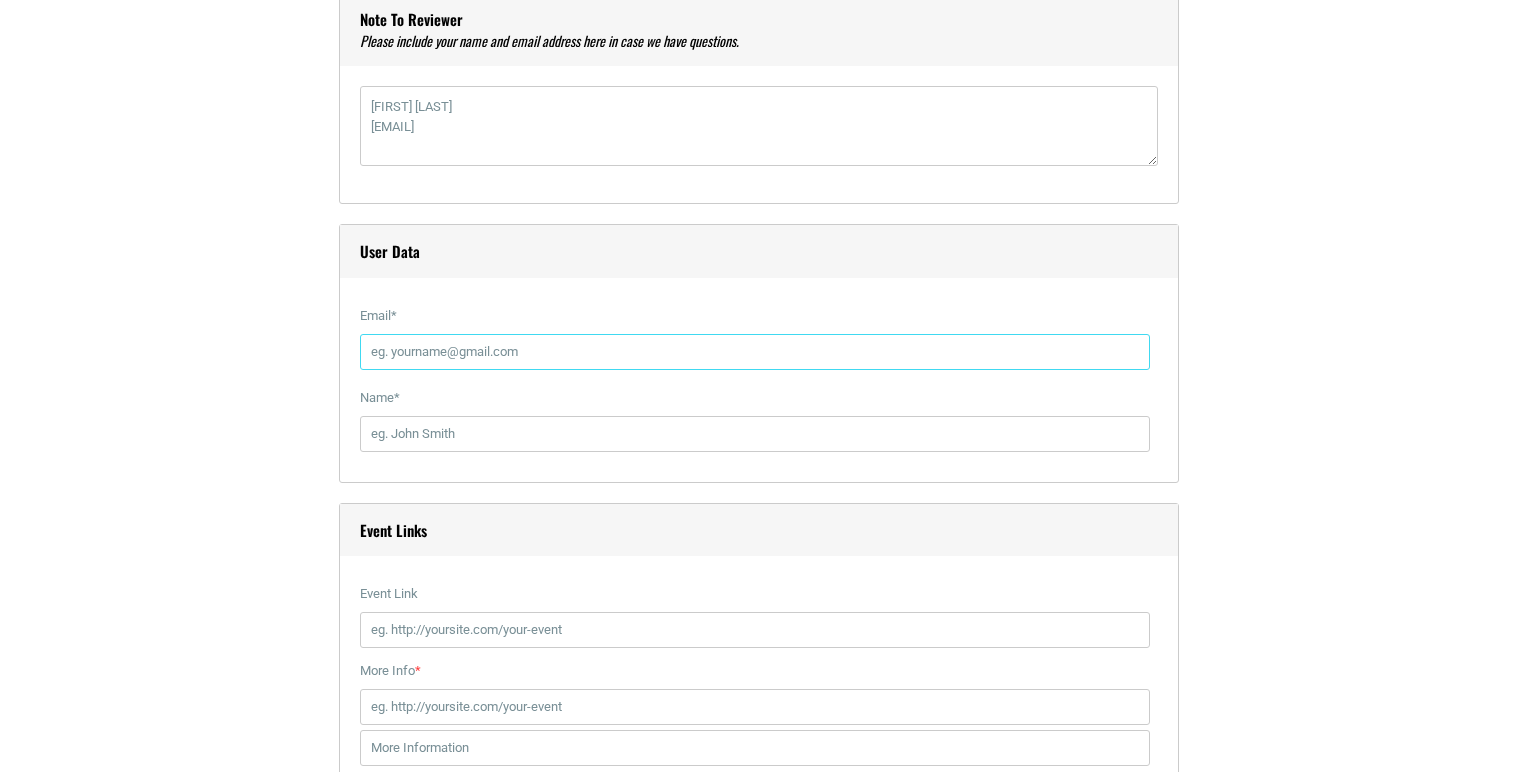 click on "Email *" at bounding box center (755, 352) 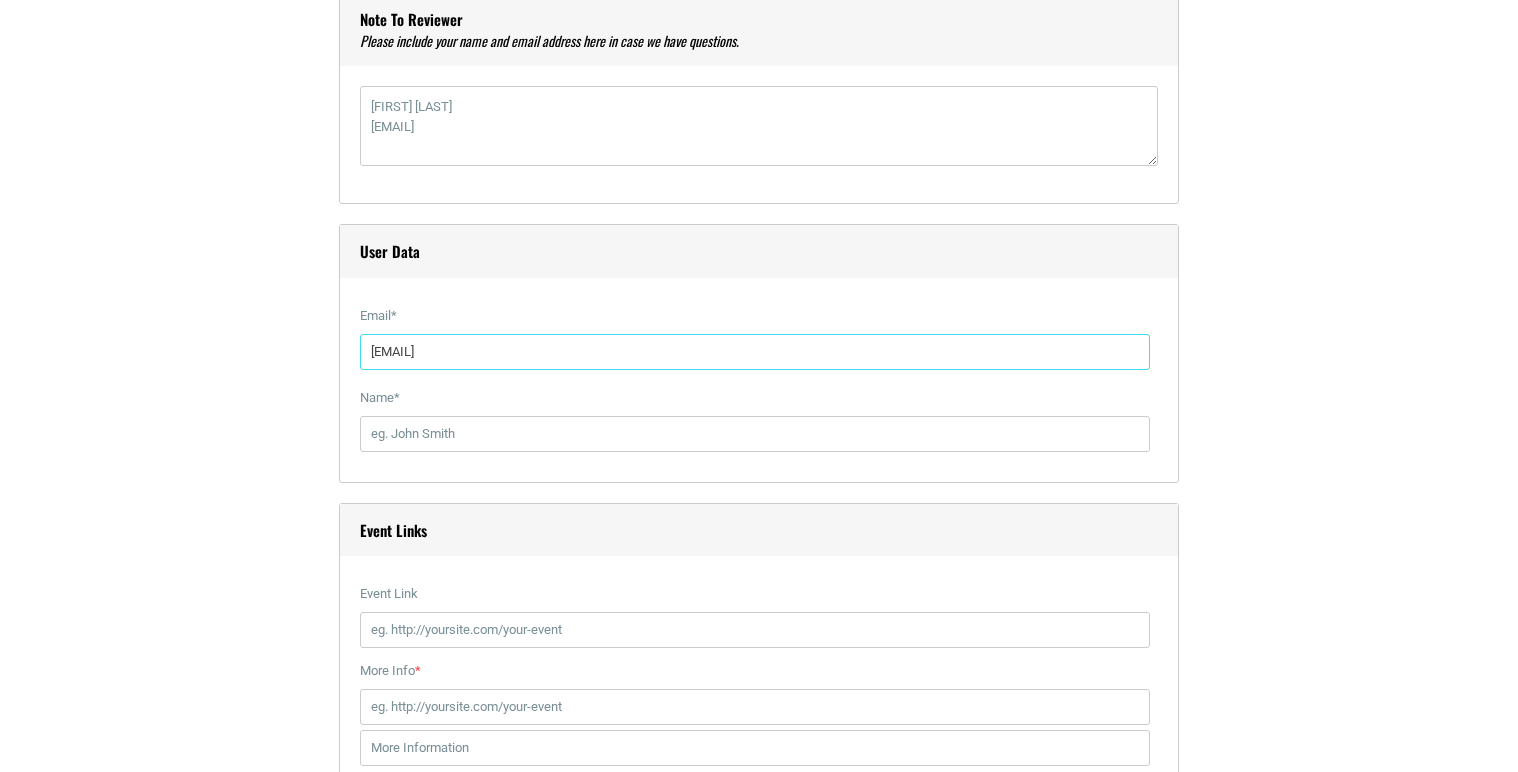 type on "[EMAIL]" 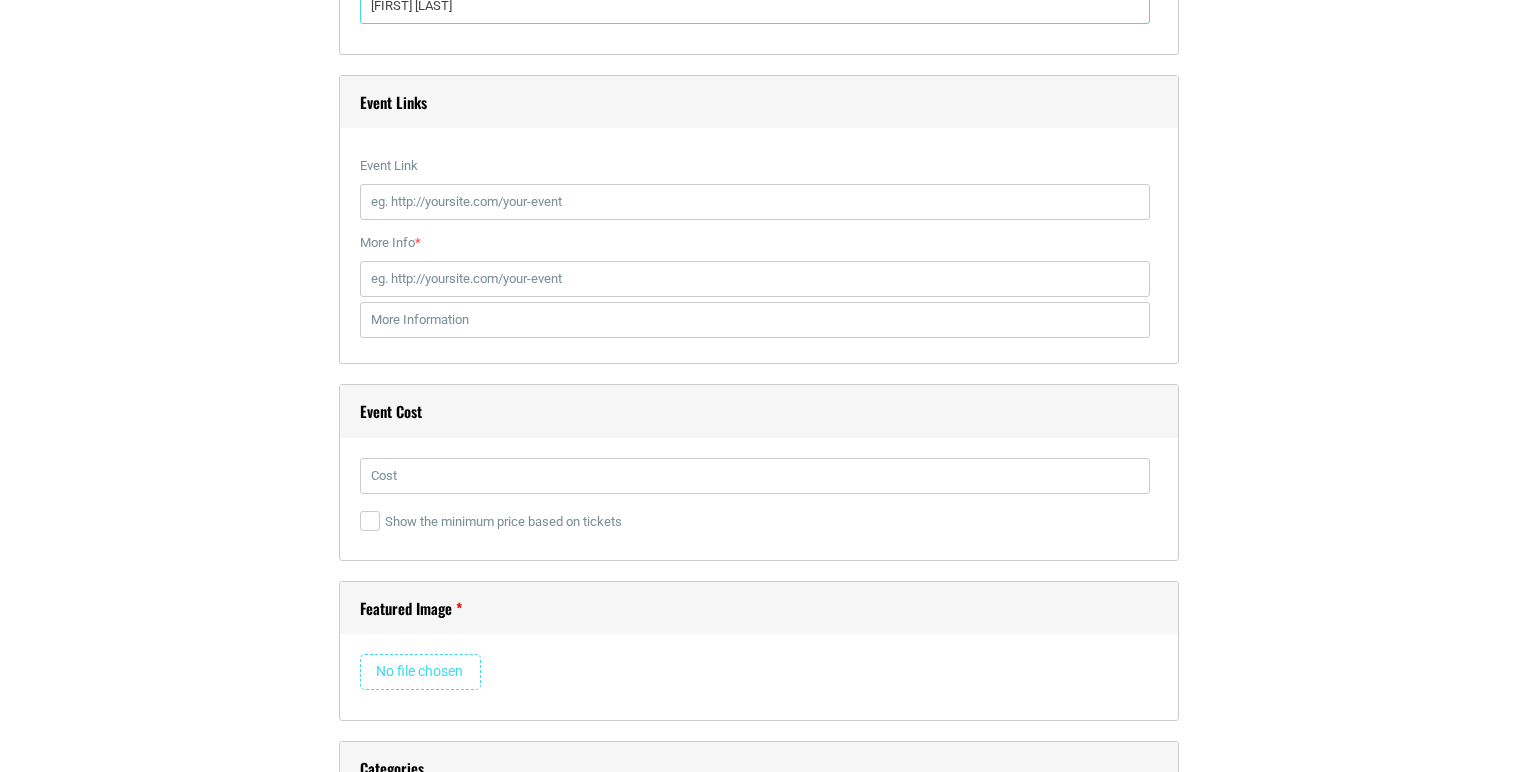 scroll, scrollTop: 2808, scrollLeft: 0, axis: vertical 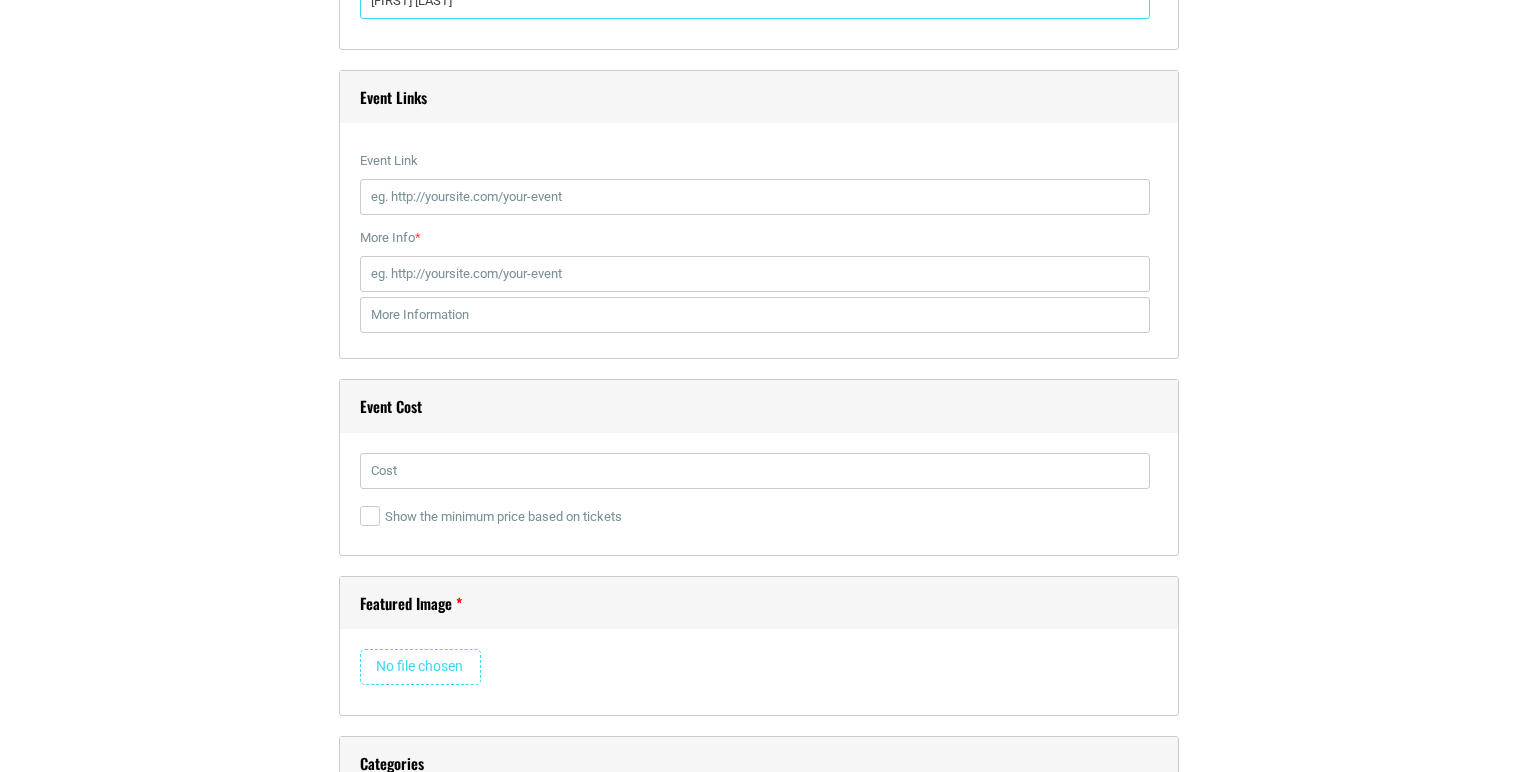 type on "[FIRST] [LAST]" 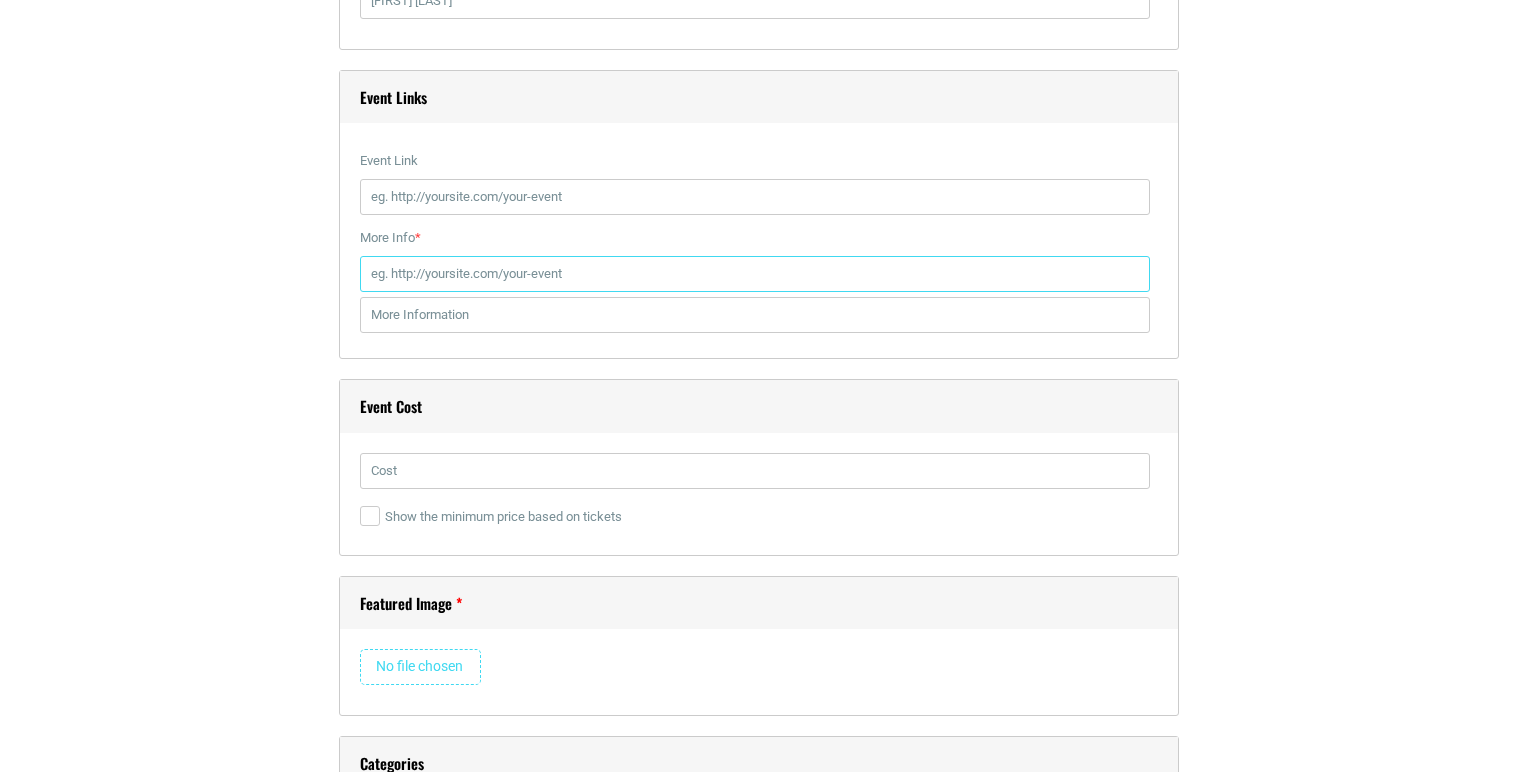 click on "More Info  *" at bounding box center (755, 274) 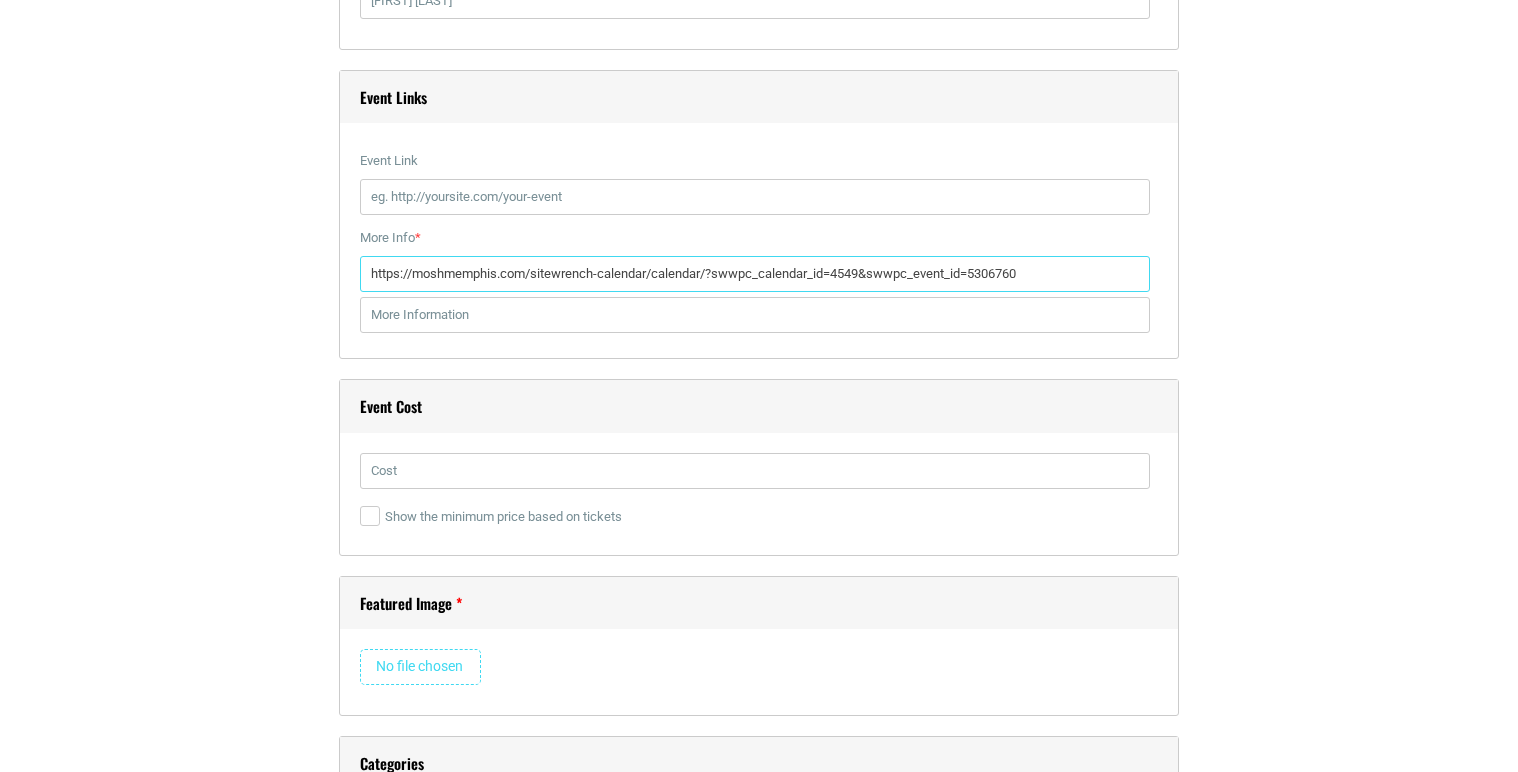 type on "https://moshmemphis.com/sitewrench-calendar/calendar/?swwpc_calendar_id=4549&swwpc_event_id=5306760" 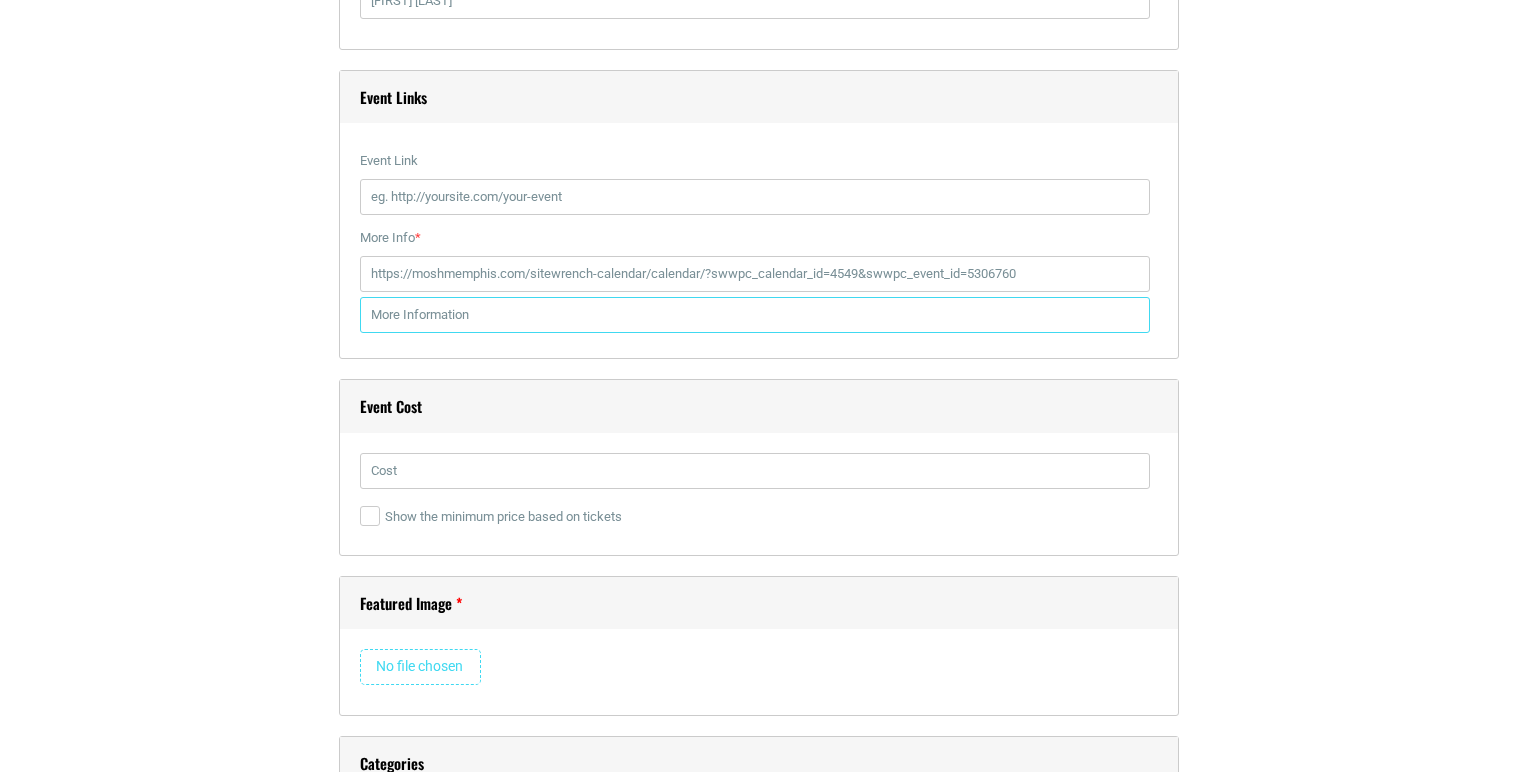 click at bounding box center (755, 315) 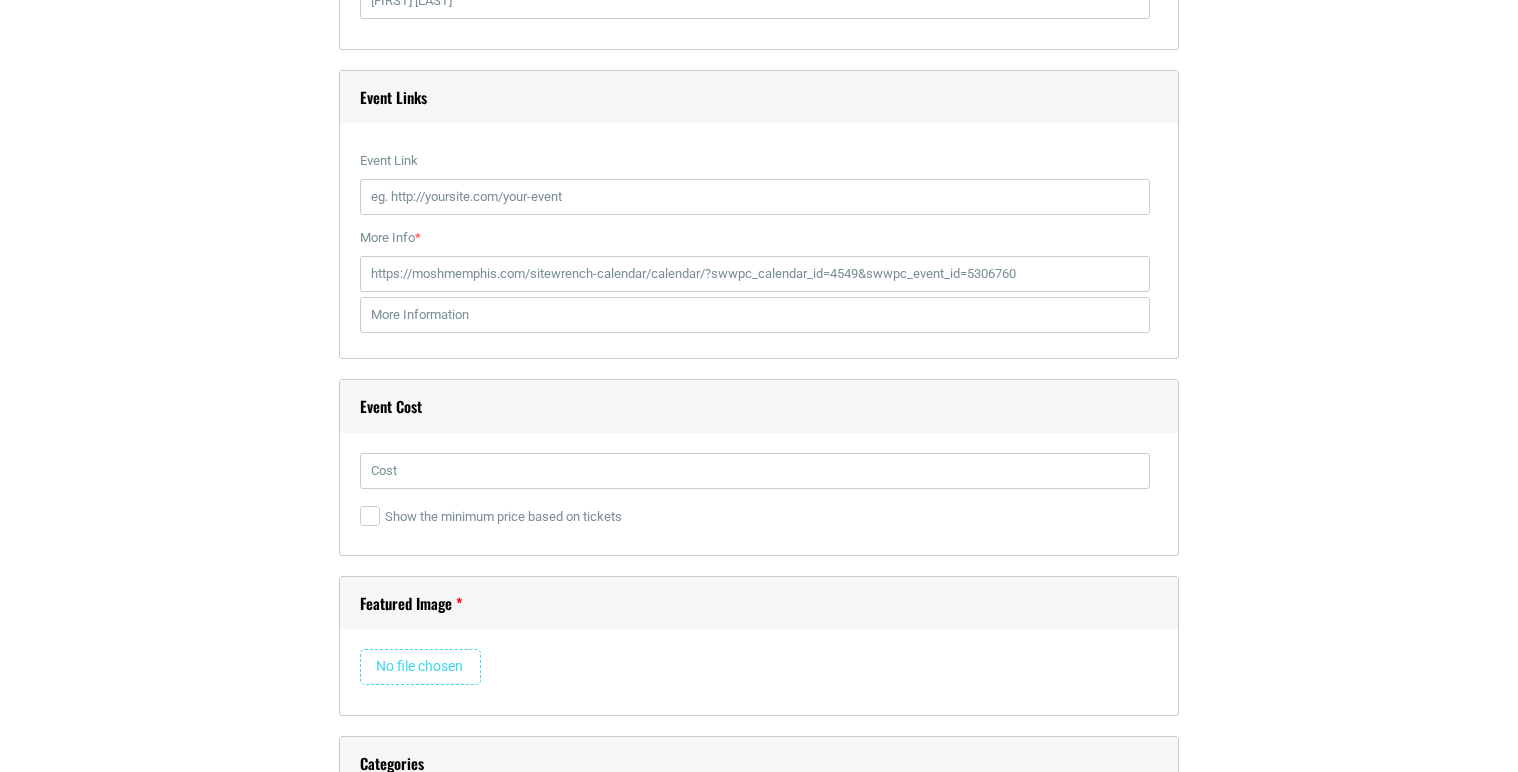click on "Title  *
Then & Now: Media and Messaging
Visual
Code
b i link b-quote del ins img ul ol li code more close tags Paragraph     p  »  a
Date and Time
Start Date
08/21/2025
0
1
2
3
4
5 6 7 8 9 10 11 12 : 00 05 10" at bounding box center [759, -220] 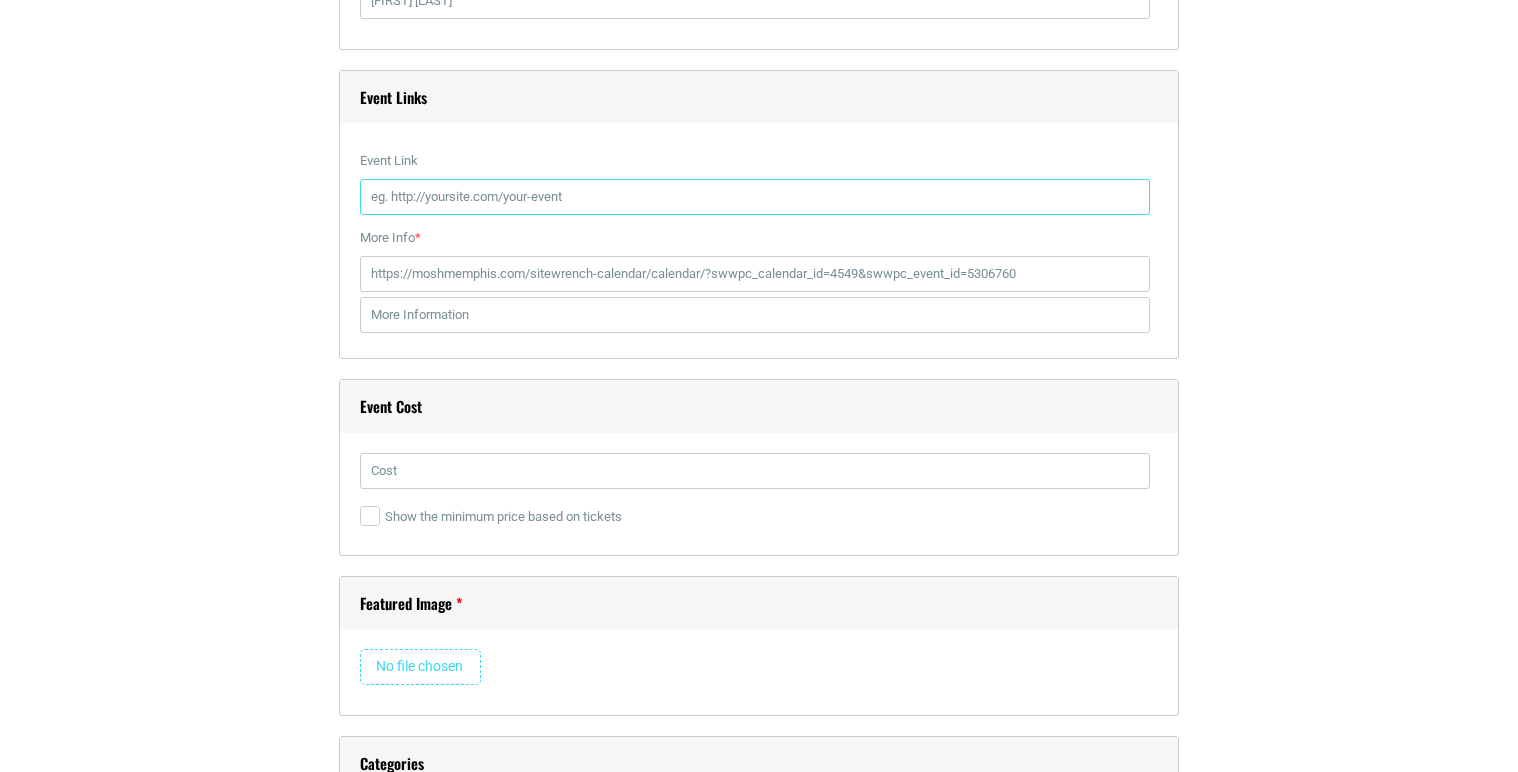 click on "Event Link" at bounding box center (755, 197) 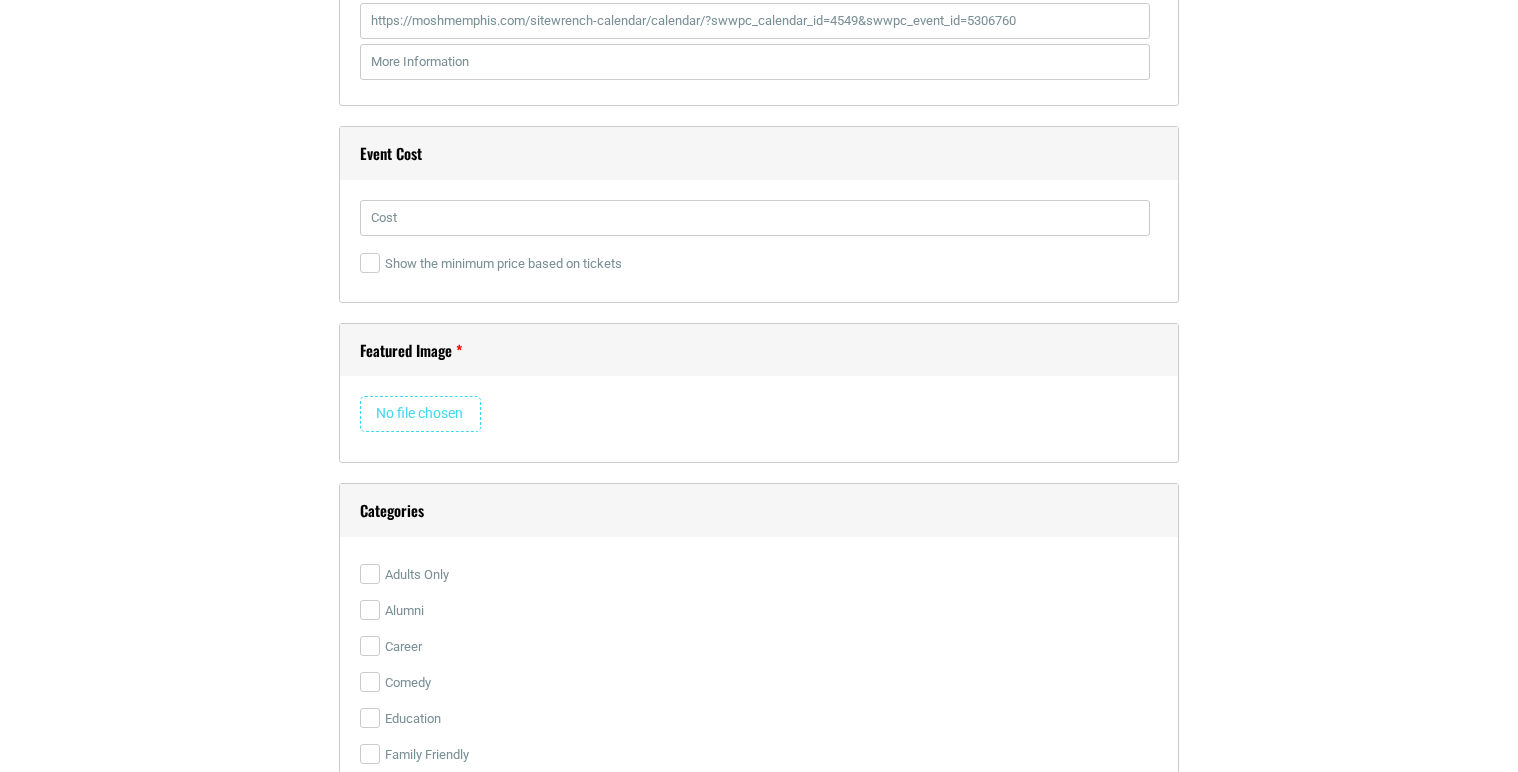scroll, scrollTop: 3068, scrollLeft: 0, axis: vertical 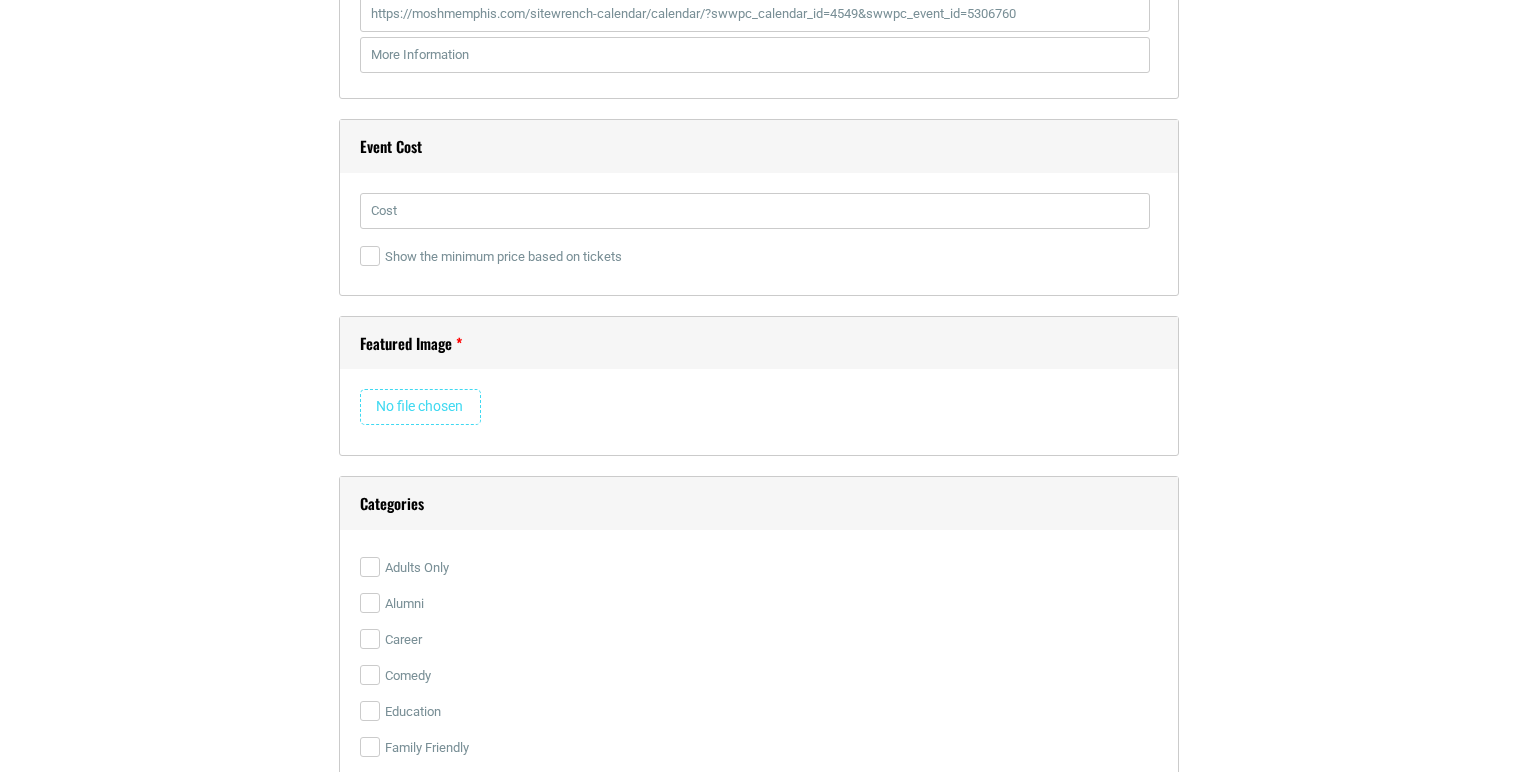 type on "https://moshmemphis.com/sitewrench-calendar/calendar/?swwpc_calendar_id=4549&swwpc_event_id=5306760" 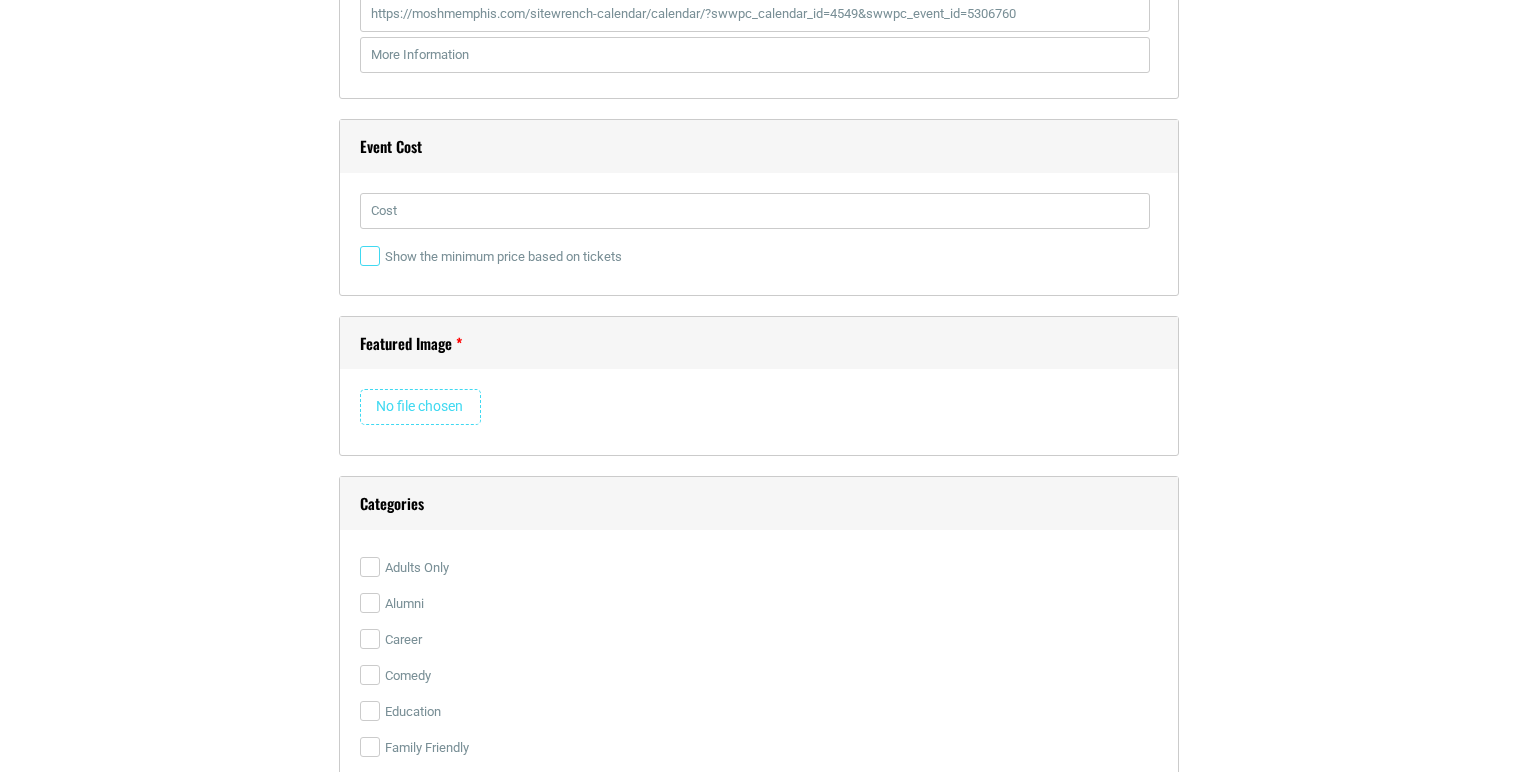 click on "Show the minimum price based on tickets" at bounding box center (370, 256) 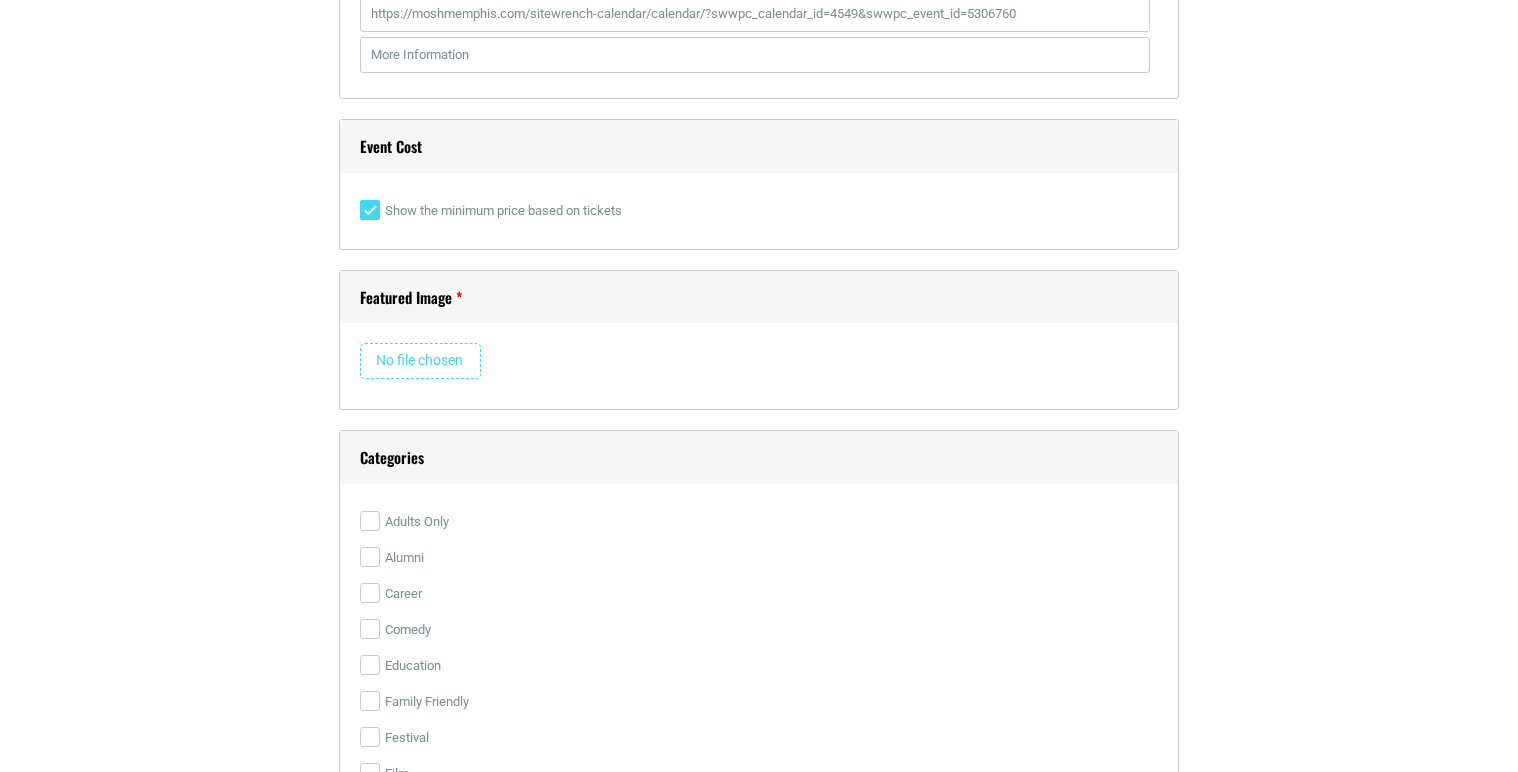 click on "Show the minimum price based on tickets" at bounding box center (755, 211) 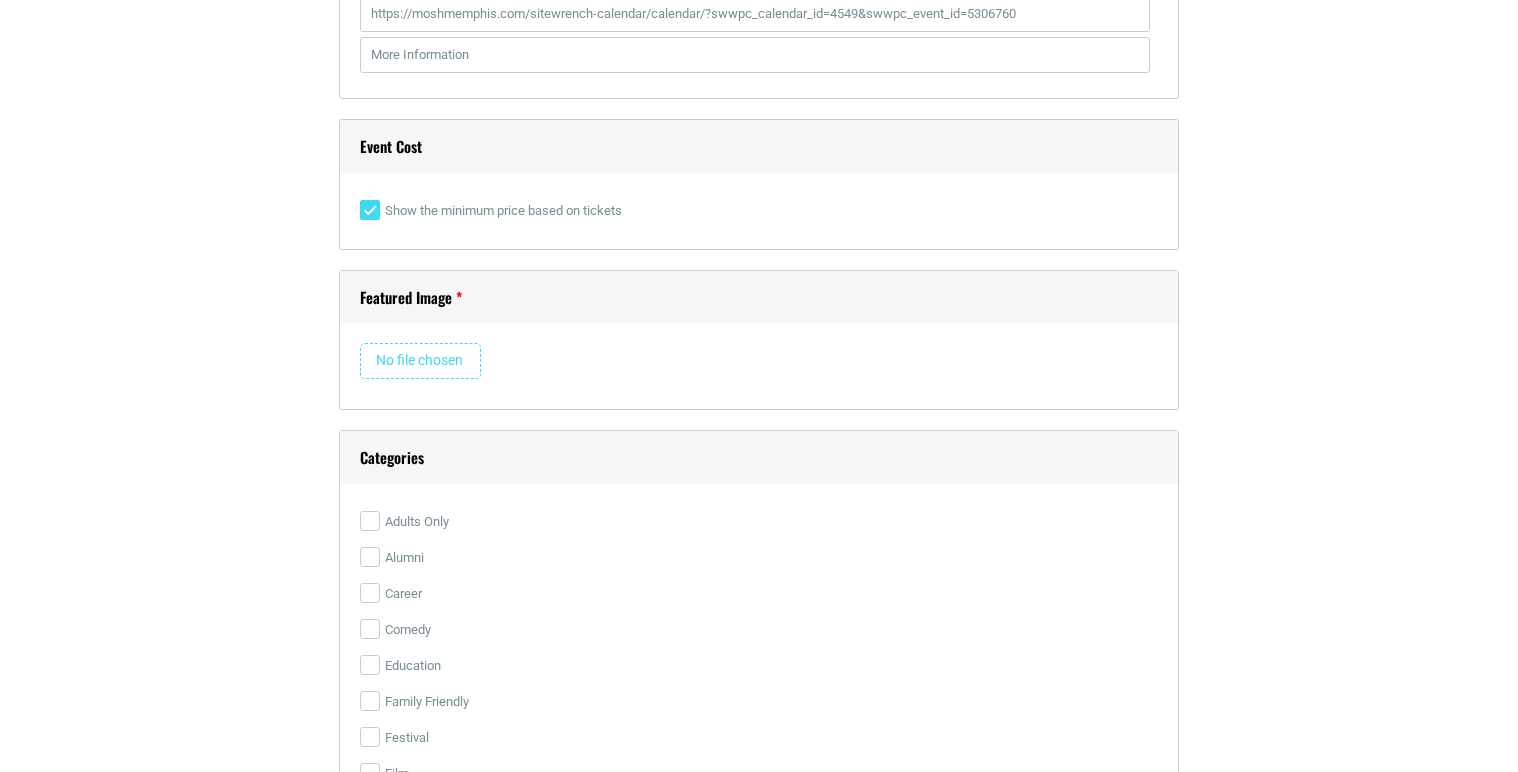 checkbox on "false" 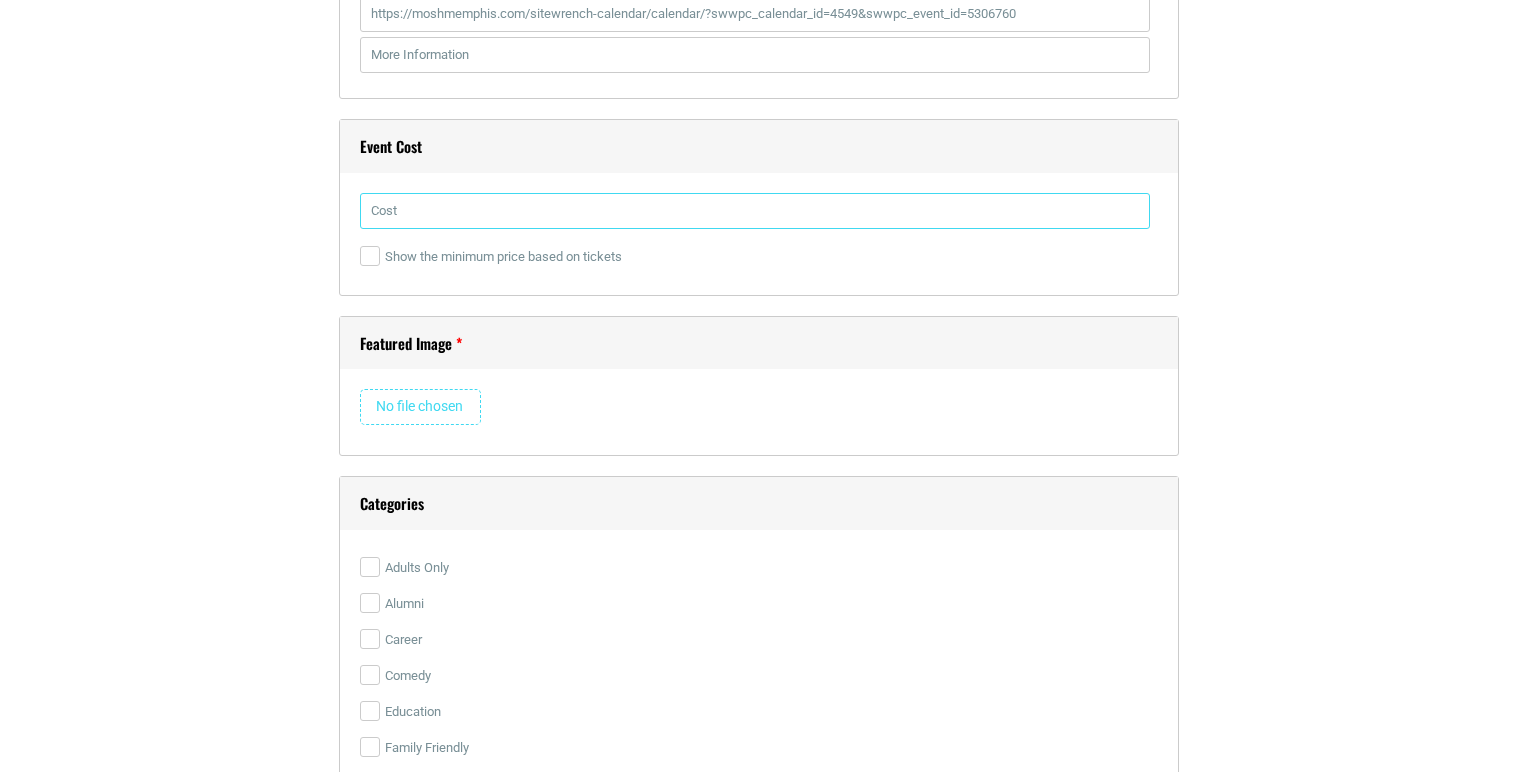click at bounding box center (755, 211) 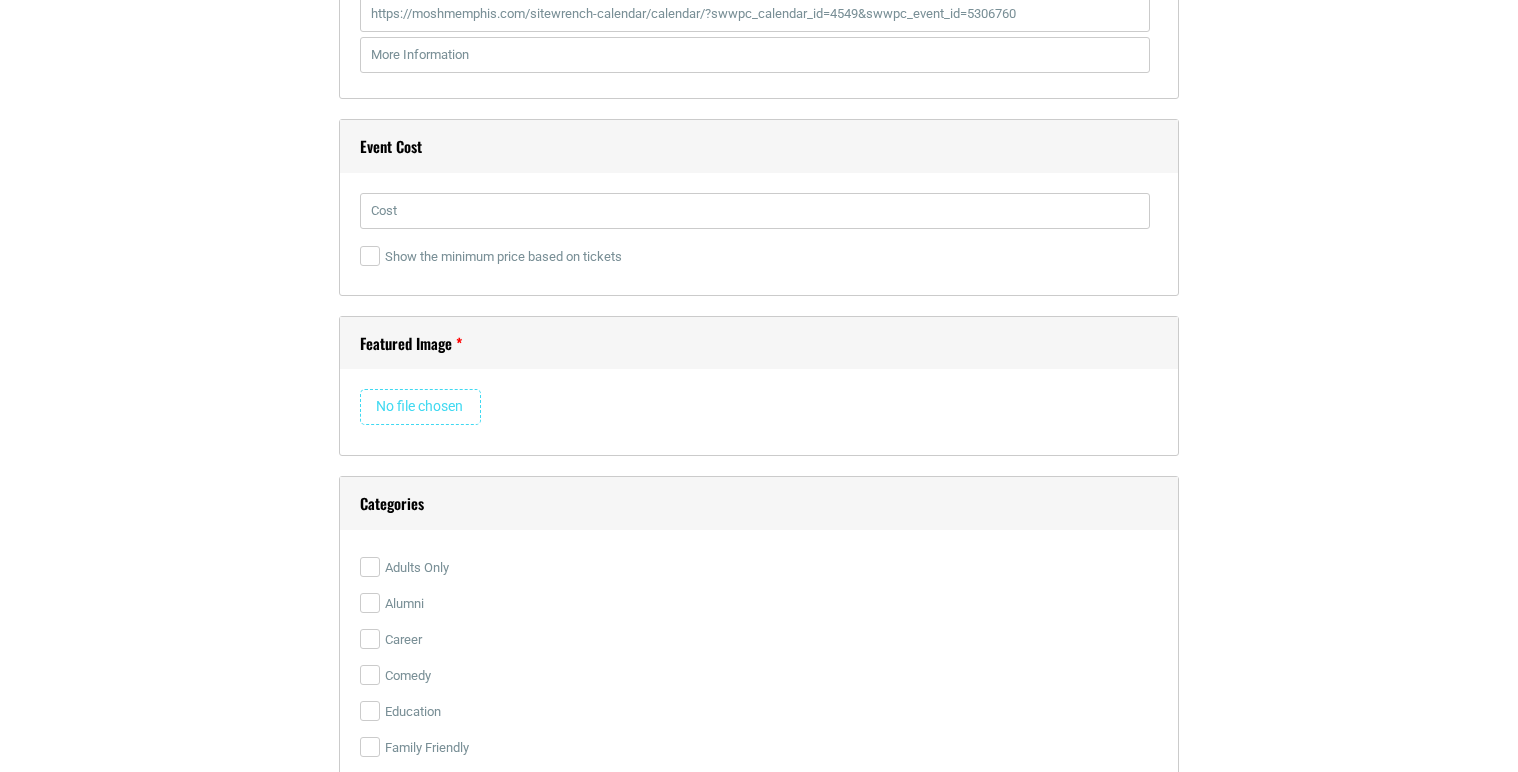 click at bounding box center [420, 407] 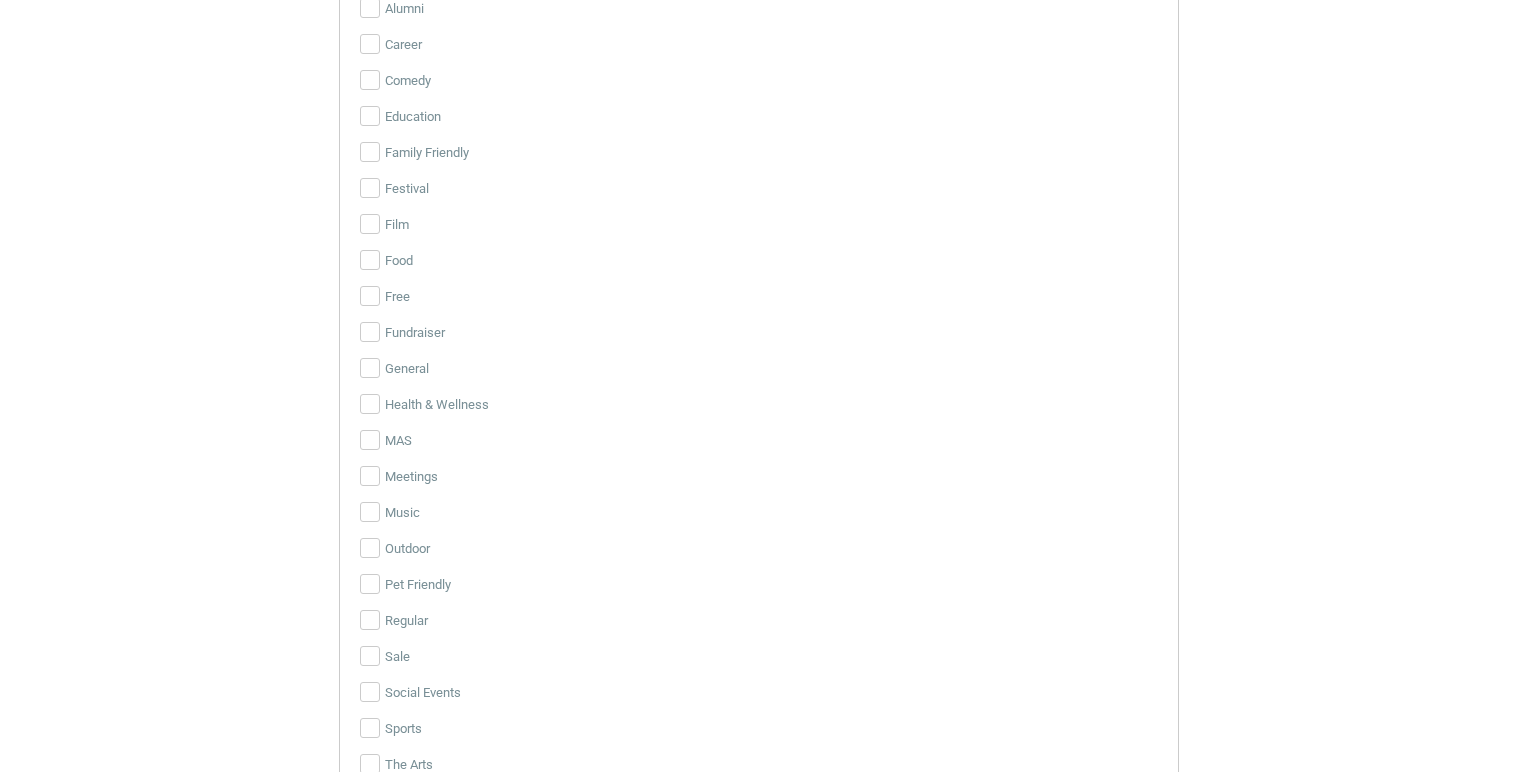 scroll, scrollTop: 3666, scrollLeft: 0, axis: vertical 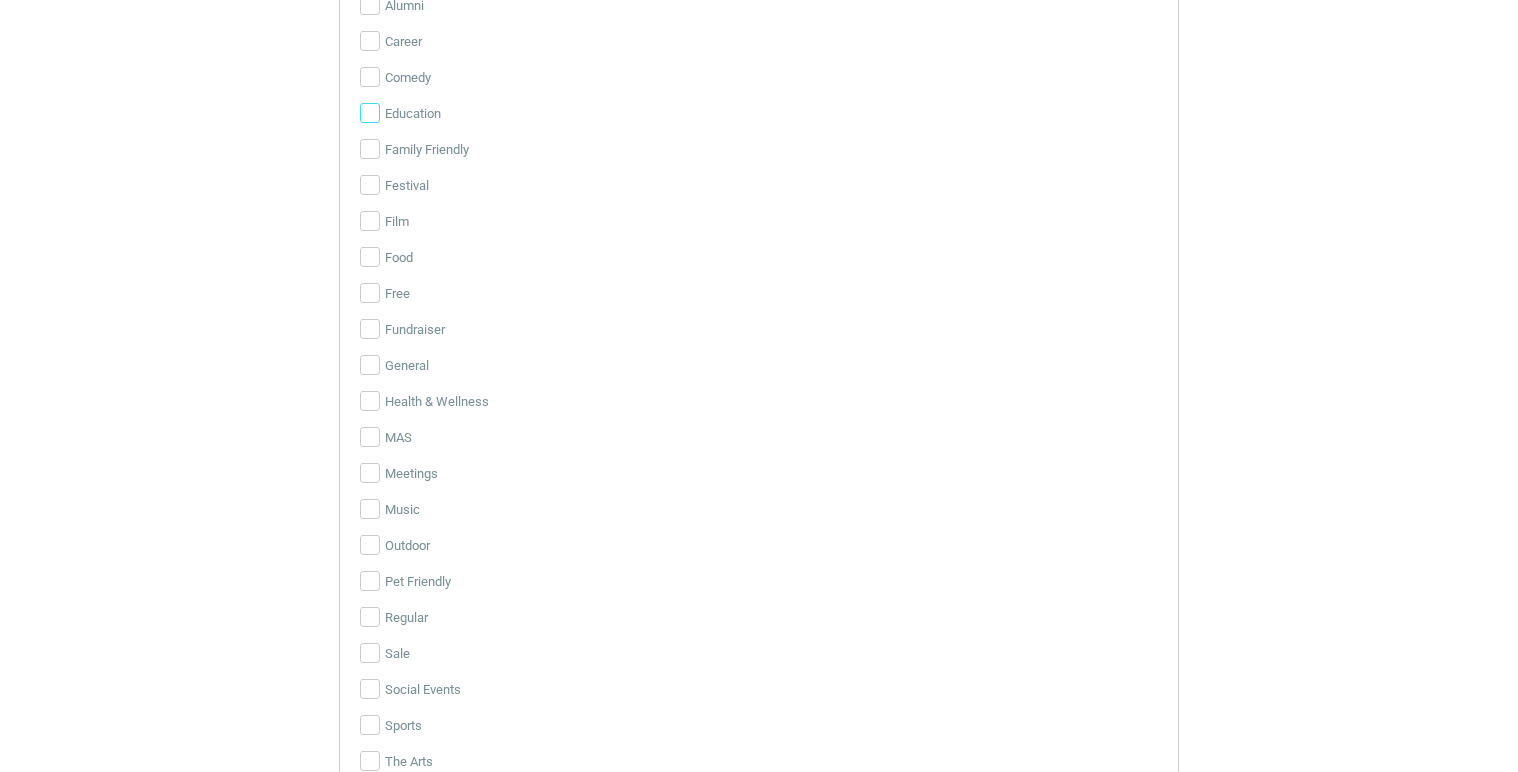 click on "Education" at bounding box center [370, 113] 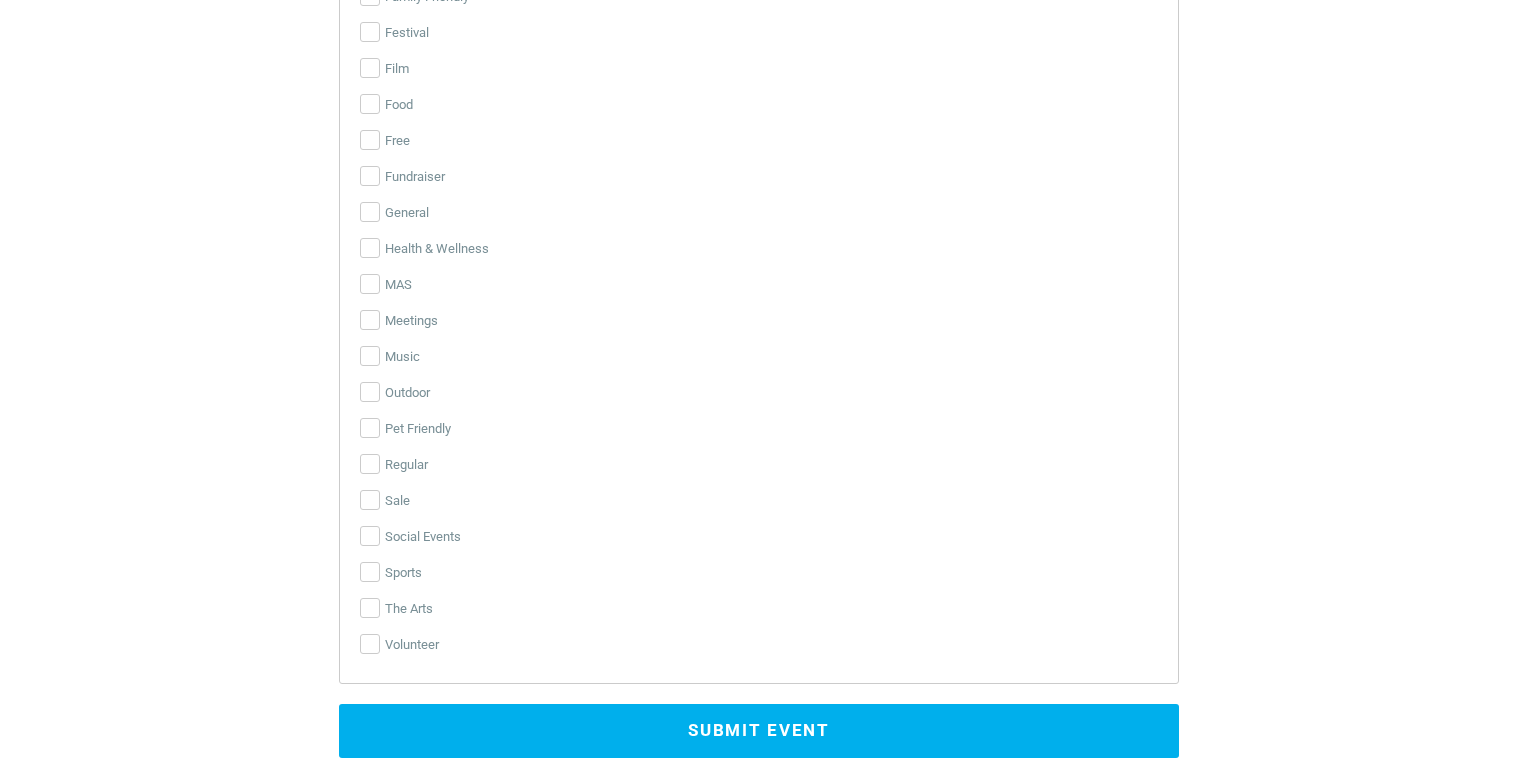 scroll, scrollTop: 3850, scrollLeft: 0, axis: vertical 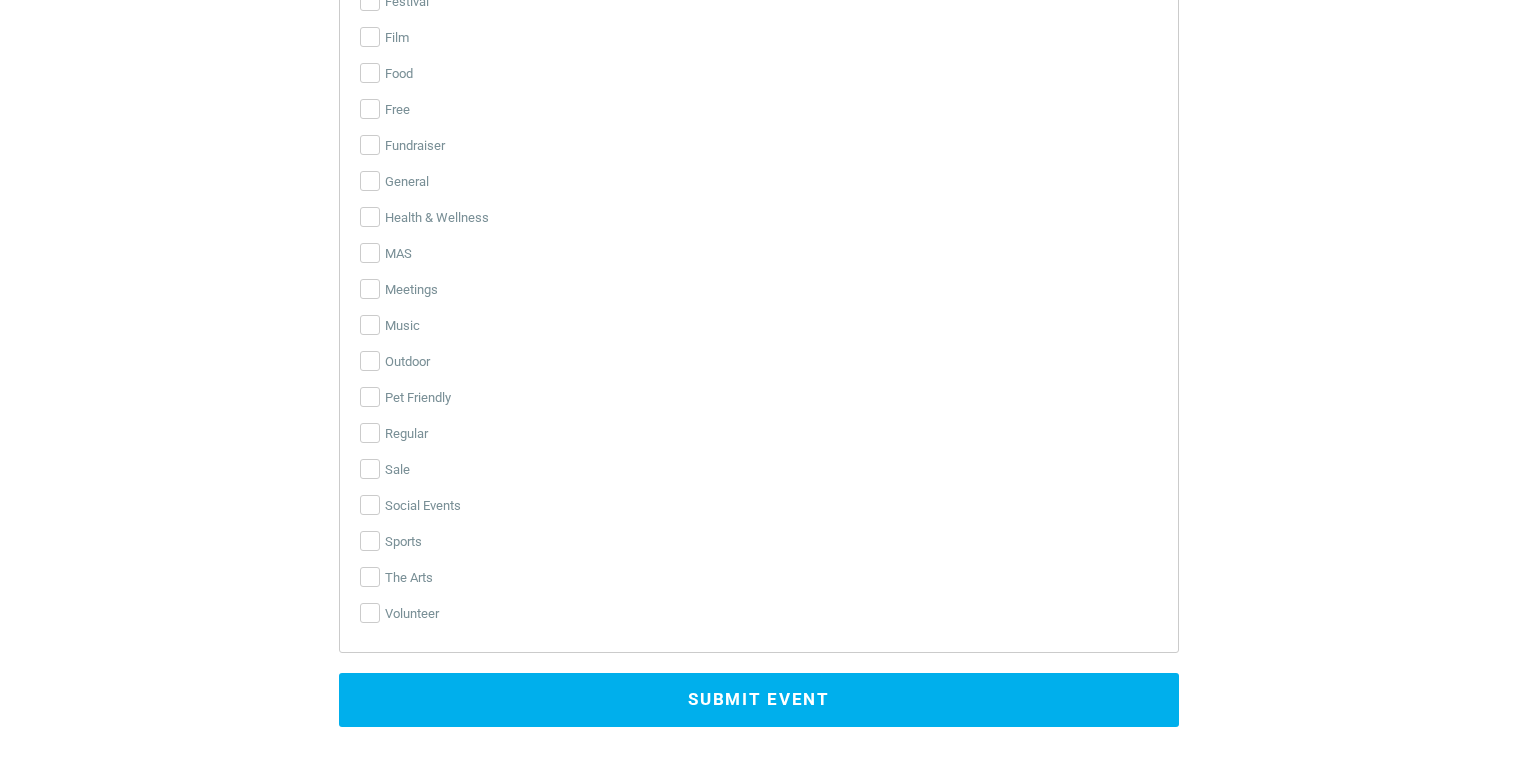 type 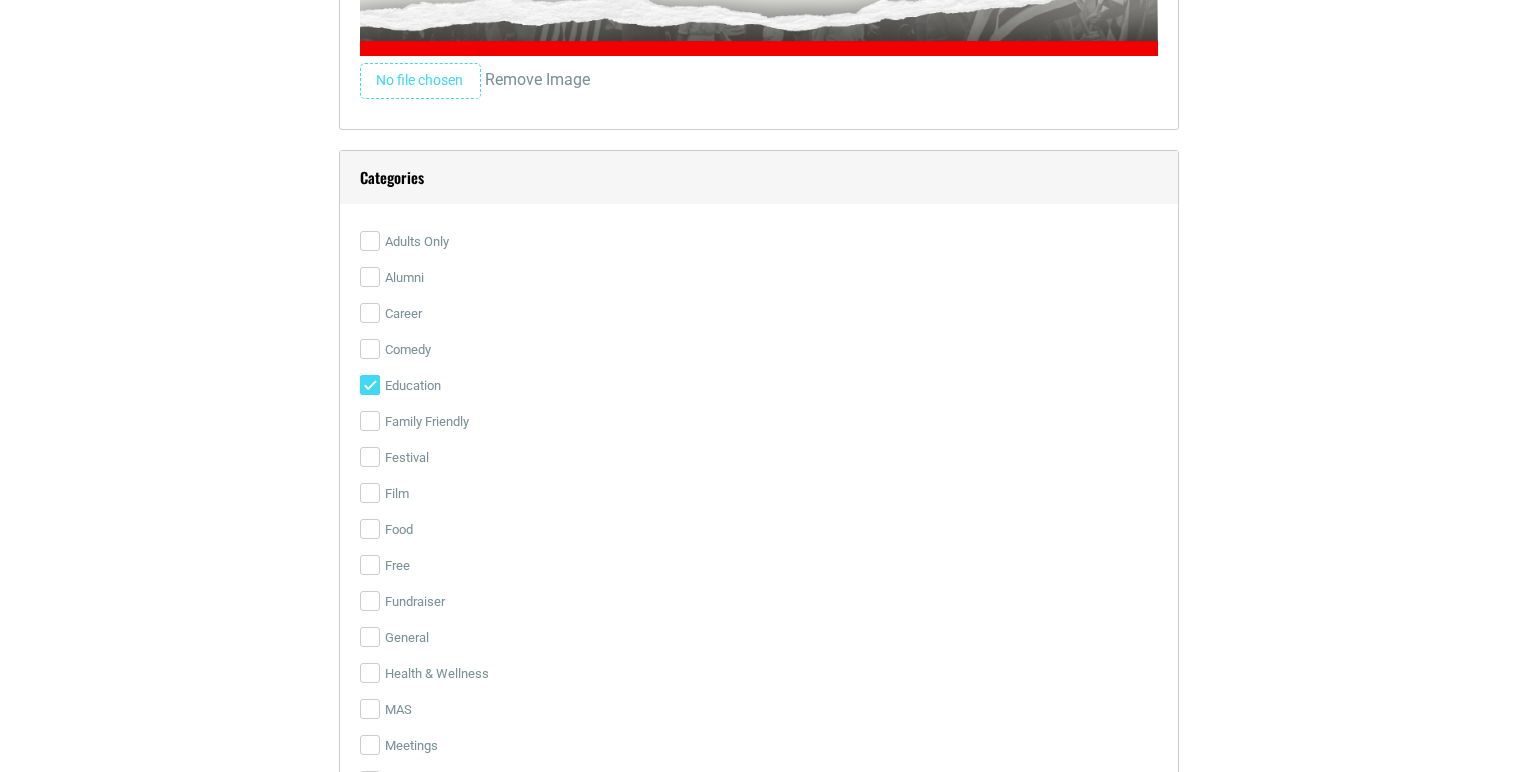 click on "Submit Event" at bounding box center (759, 1156) 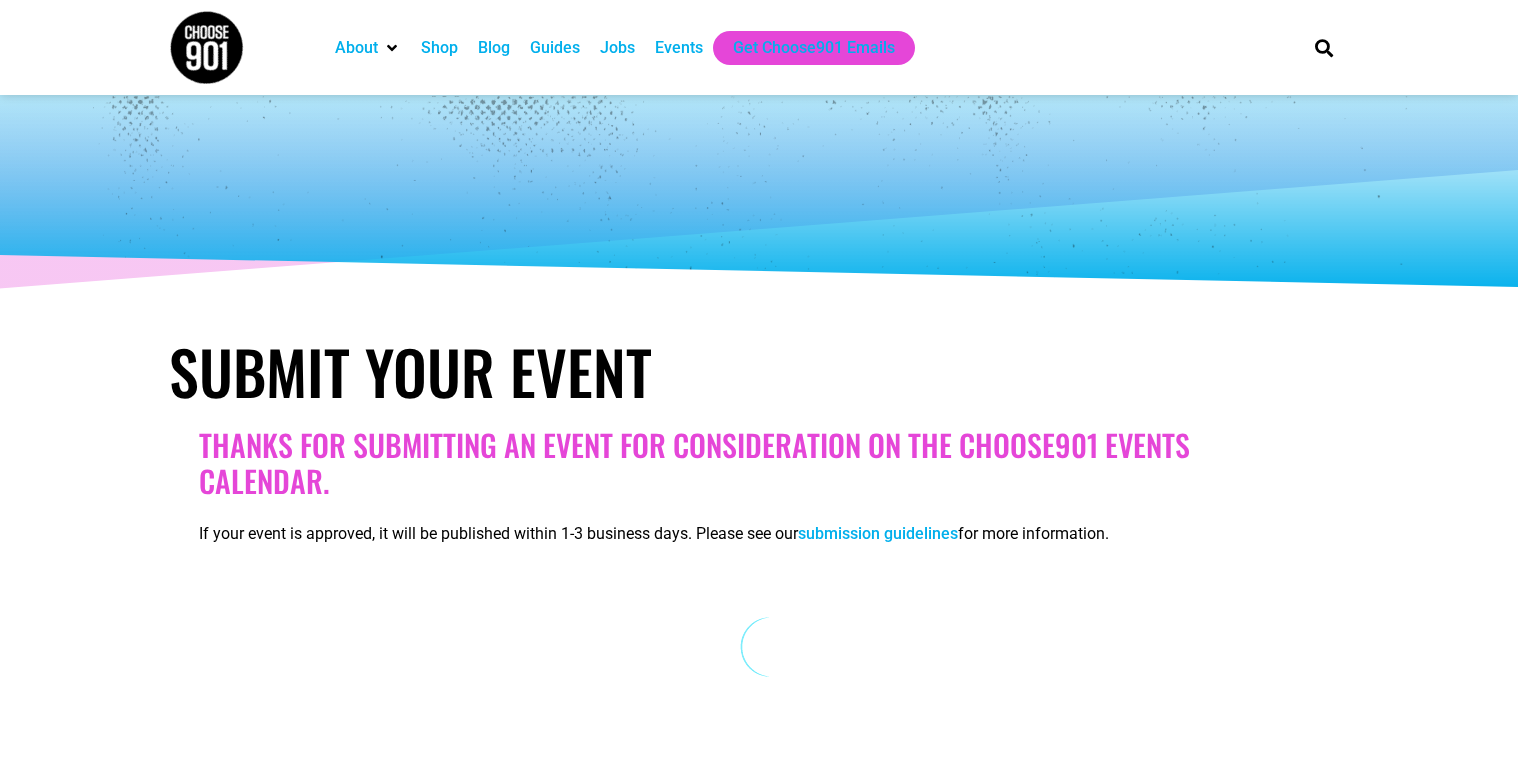 scroll, scrollTop: 3, scrollLeft: 0, axis: vertical 